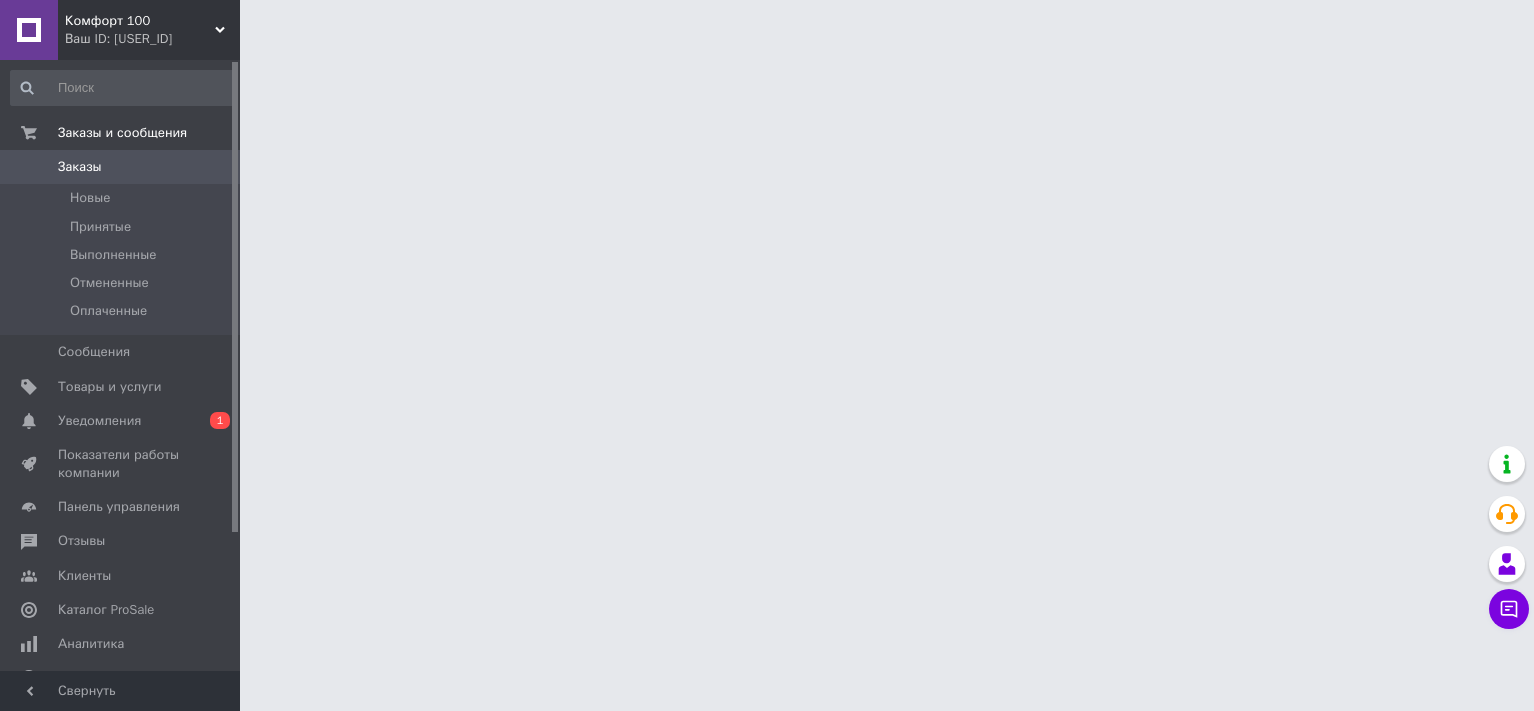 scroll, scrollTop: 0, scrollLeft: 0, axis: both 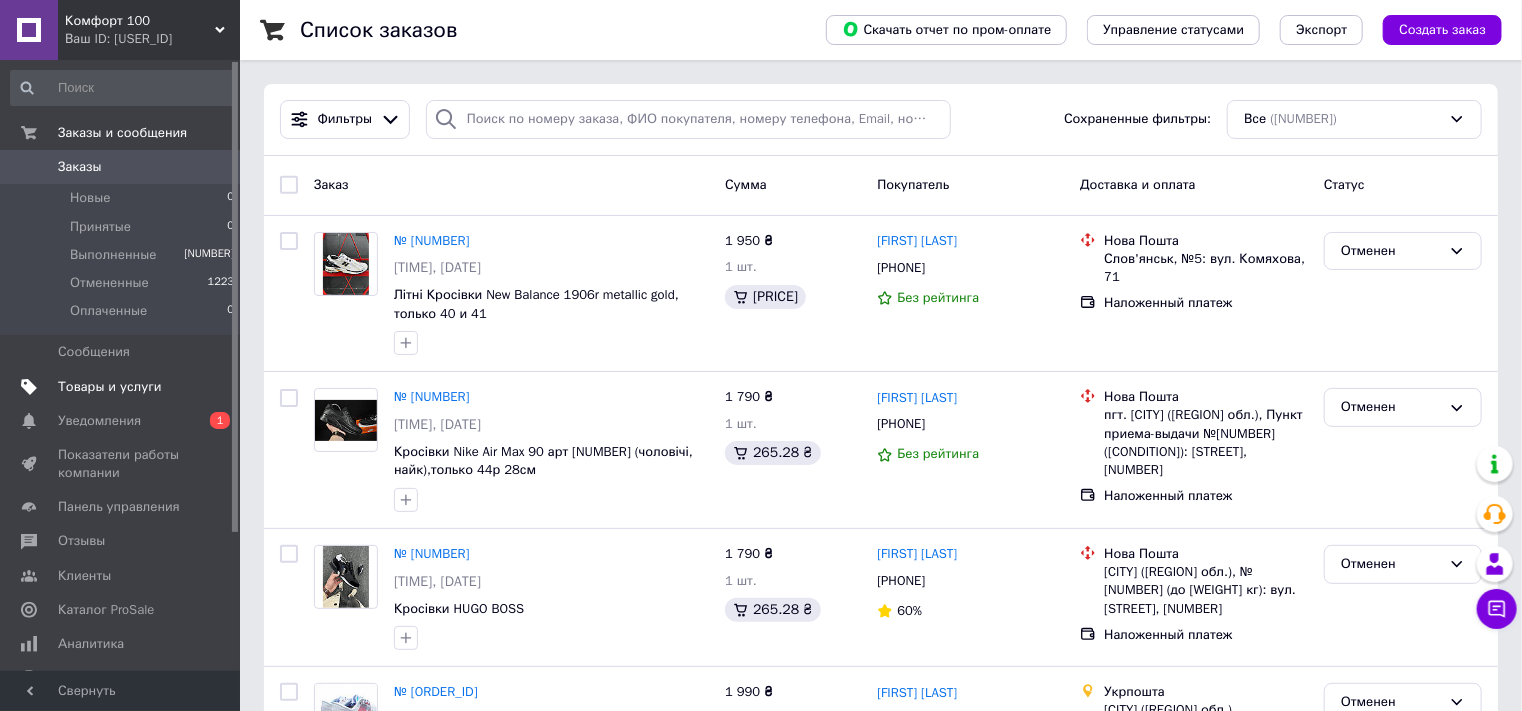 click on "Товары и услуги" at bounding box center [110, 387] 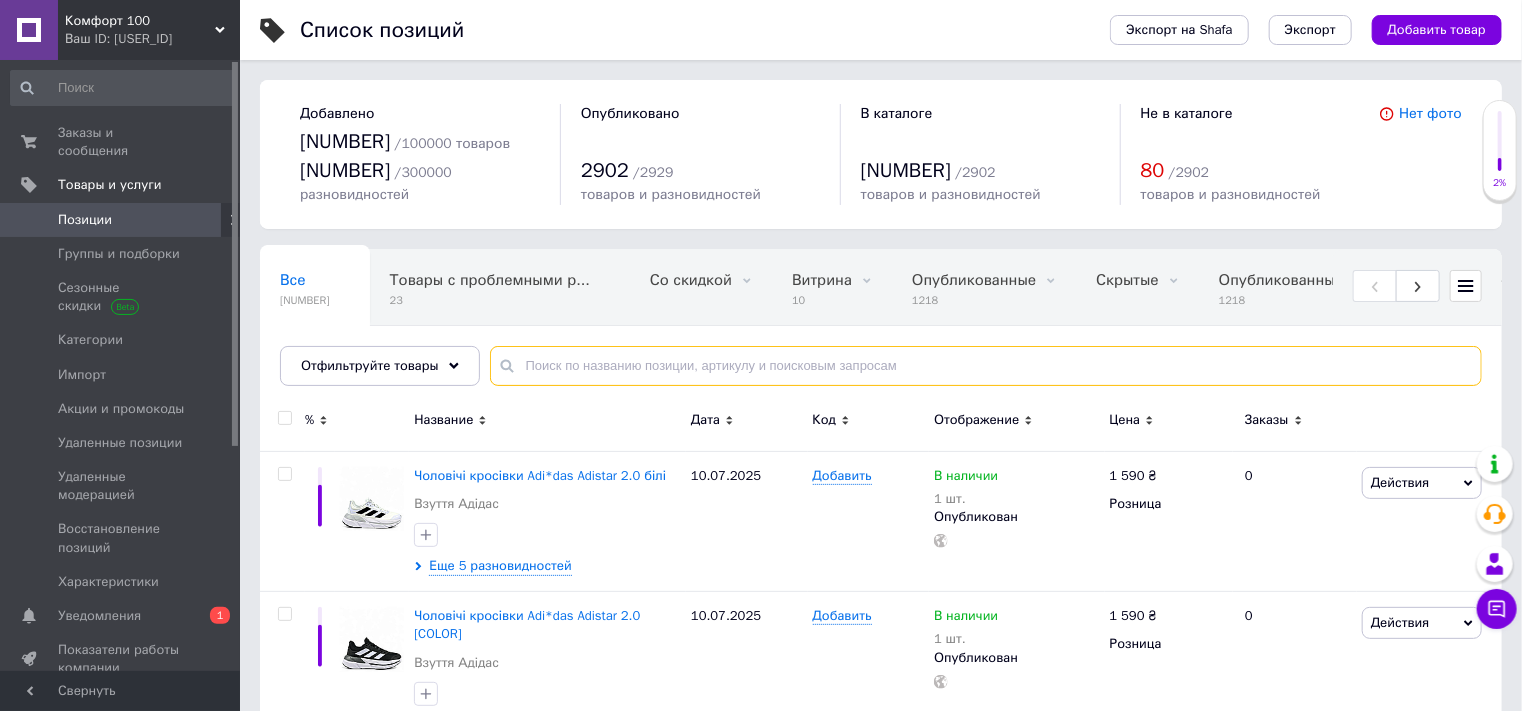 click at bounding box center (986, 366) 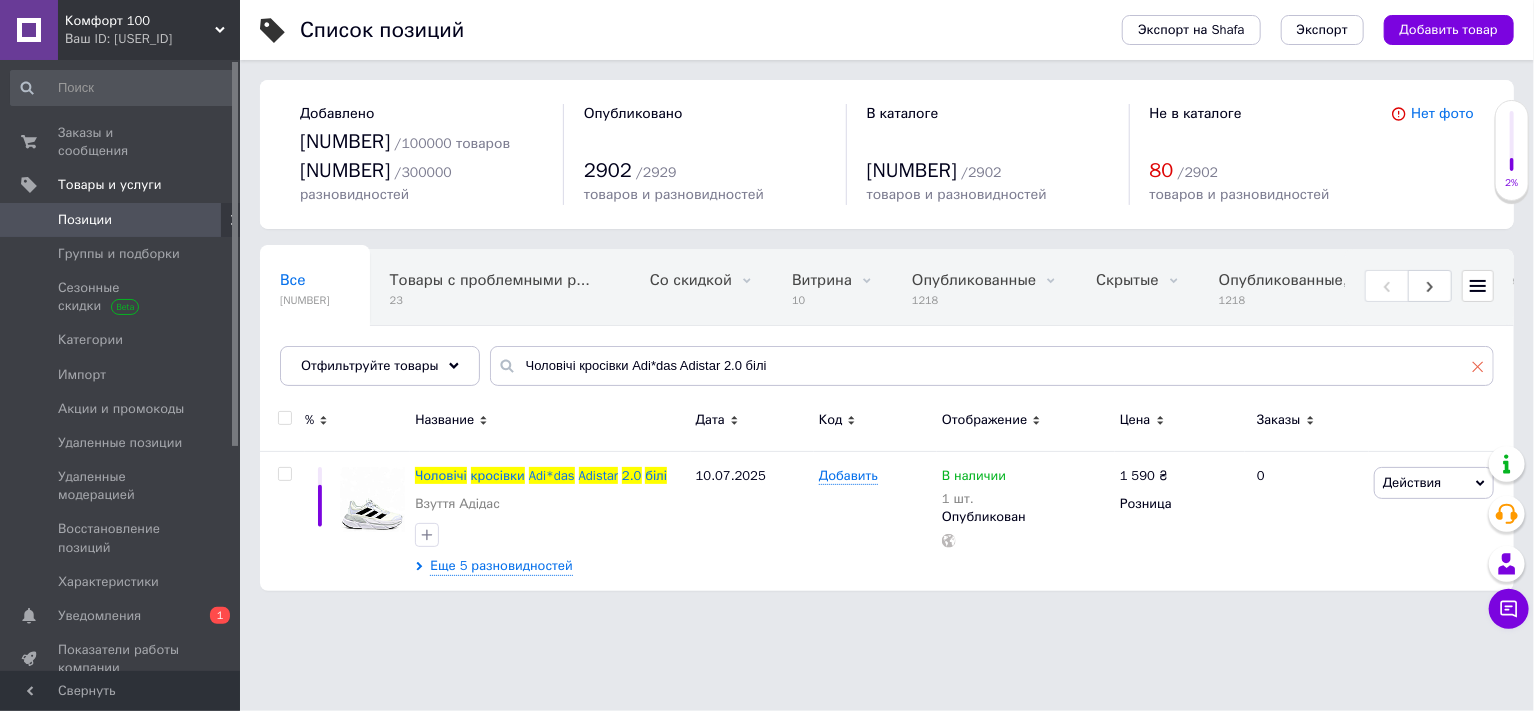 click at bounding box center [1478, 366] 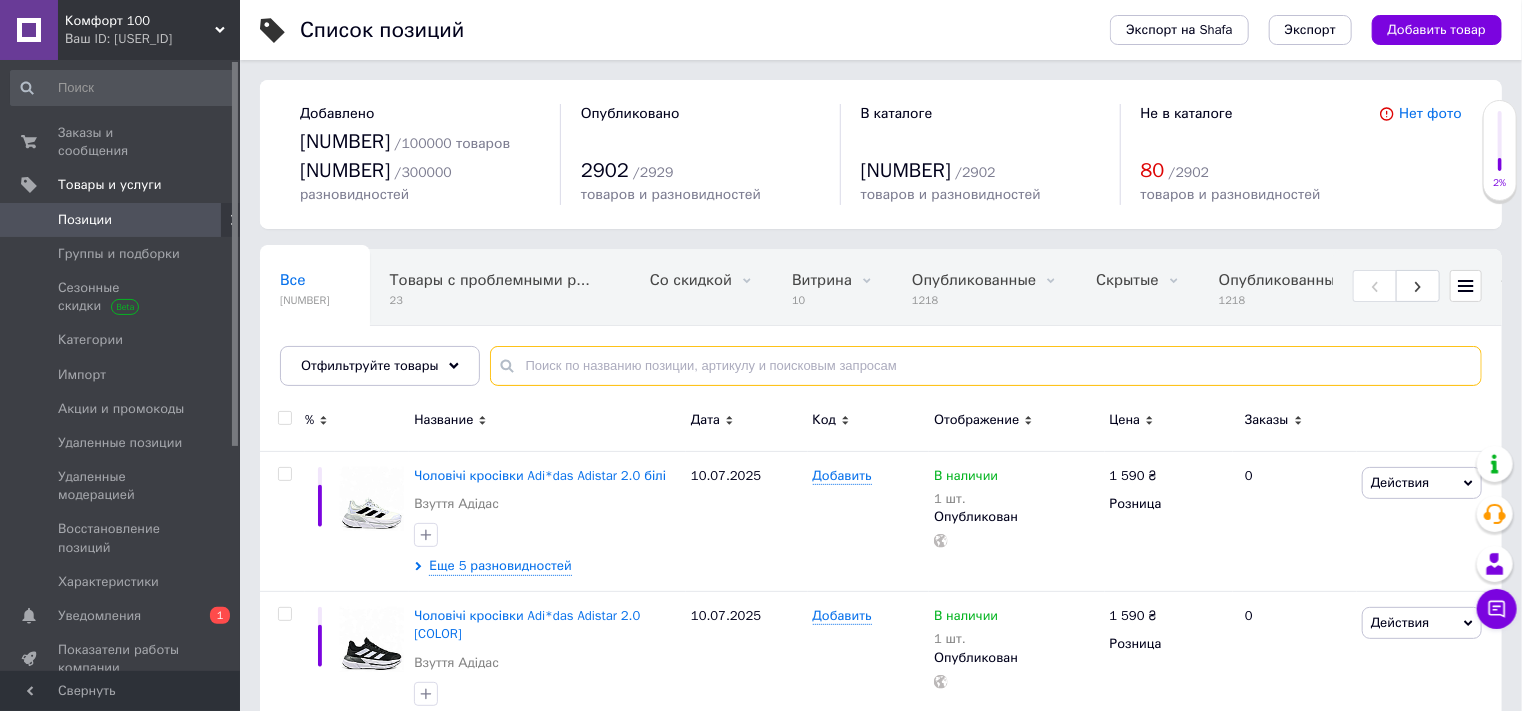 click at bounding box center [986, 366] 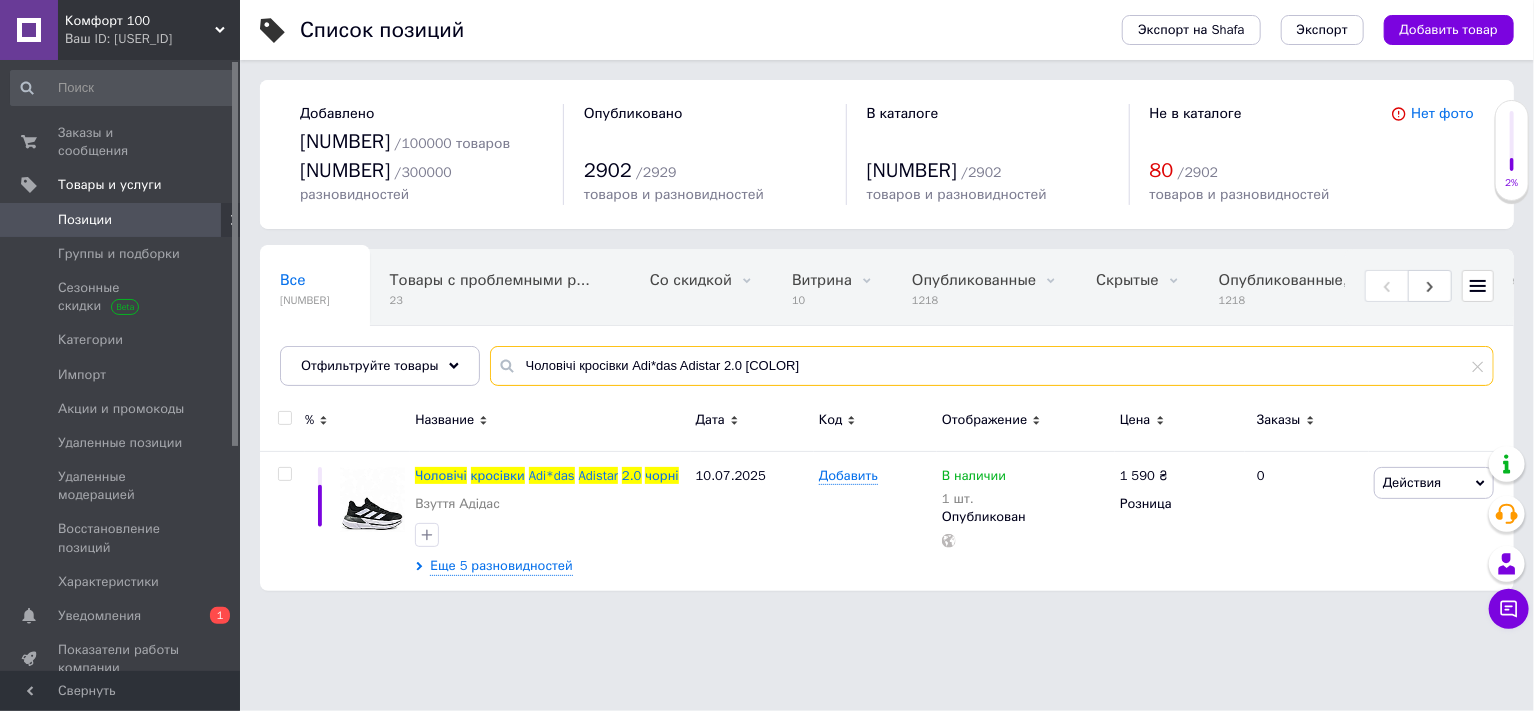 type on "Чоловічі кросівки Adi*das Adistar 2.0 [COLOR]" 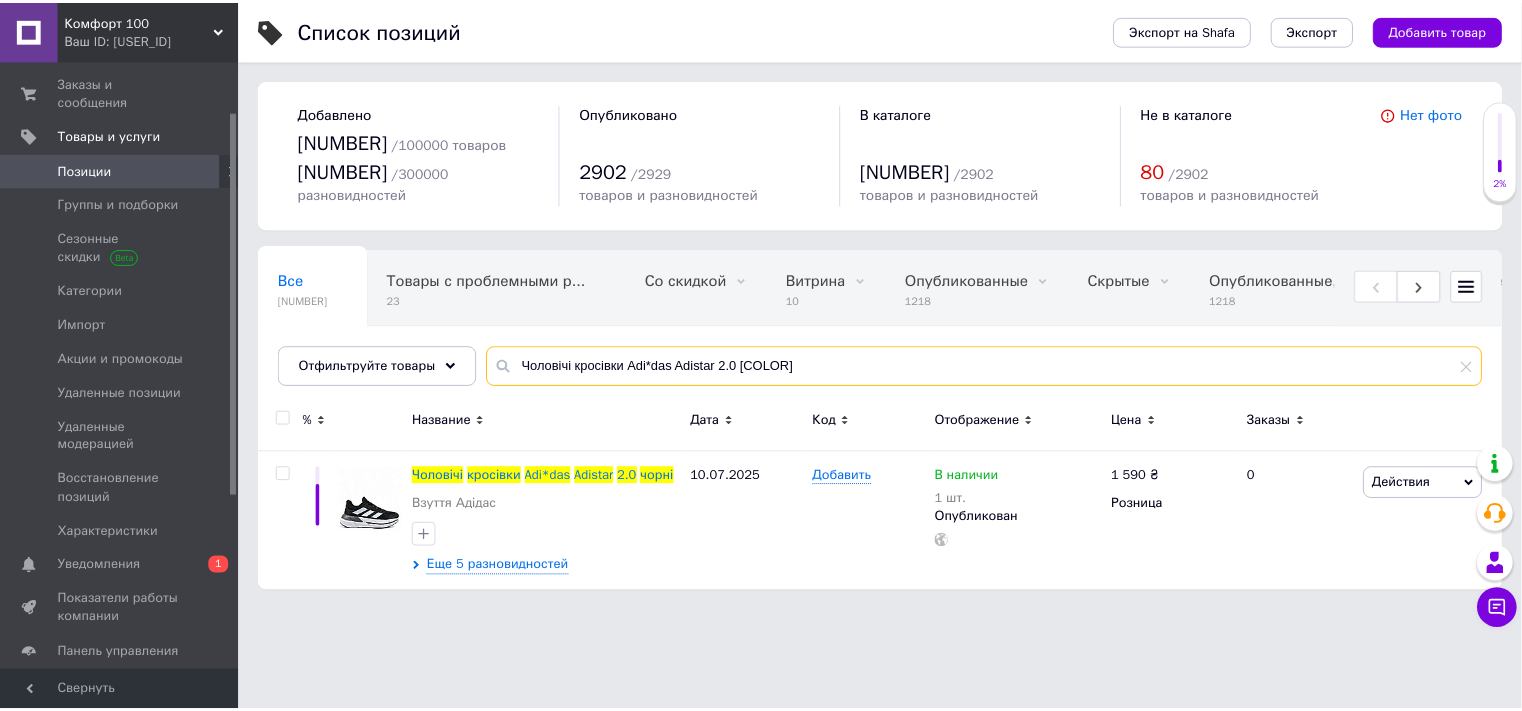 scroll, scrollTop: 356, scrollLeft: 0, axis: vertical 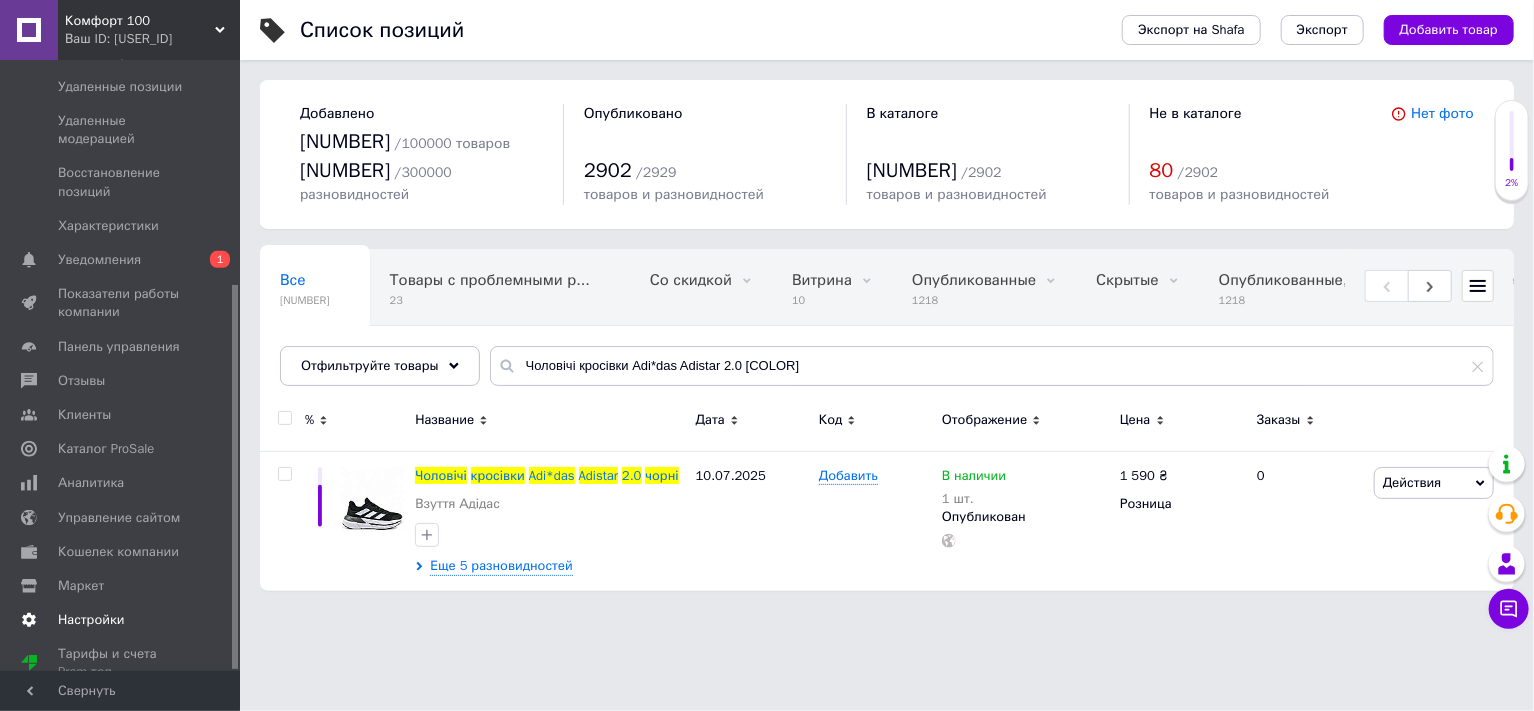 click on "Настройки" at bounding box center (91, 620) 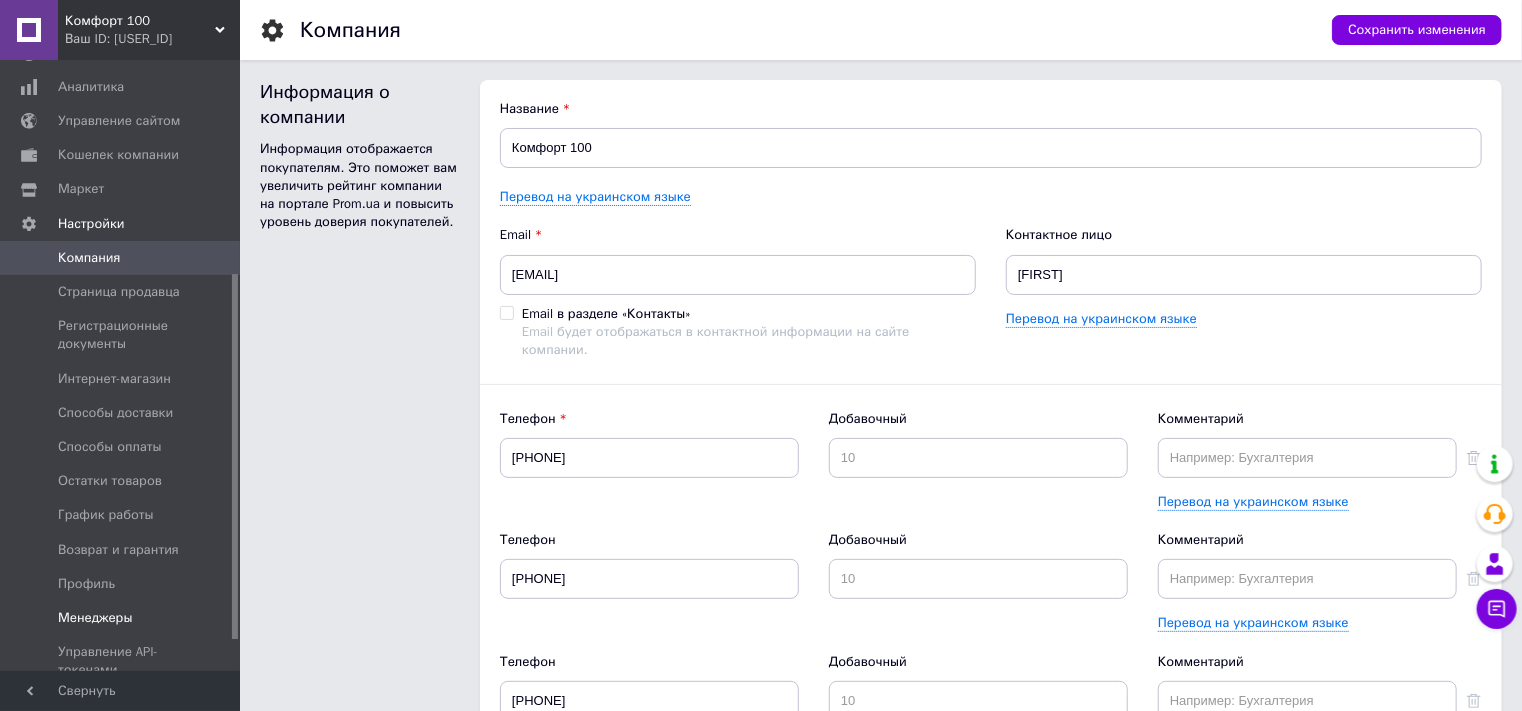 scroll, scrollTop: 0, scrollLeft: 0, axis: both 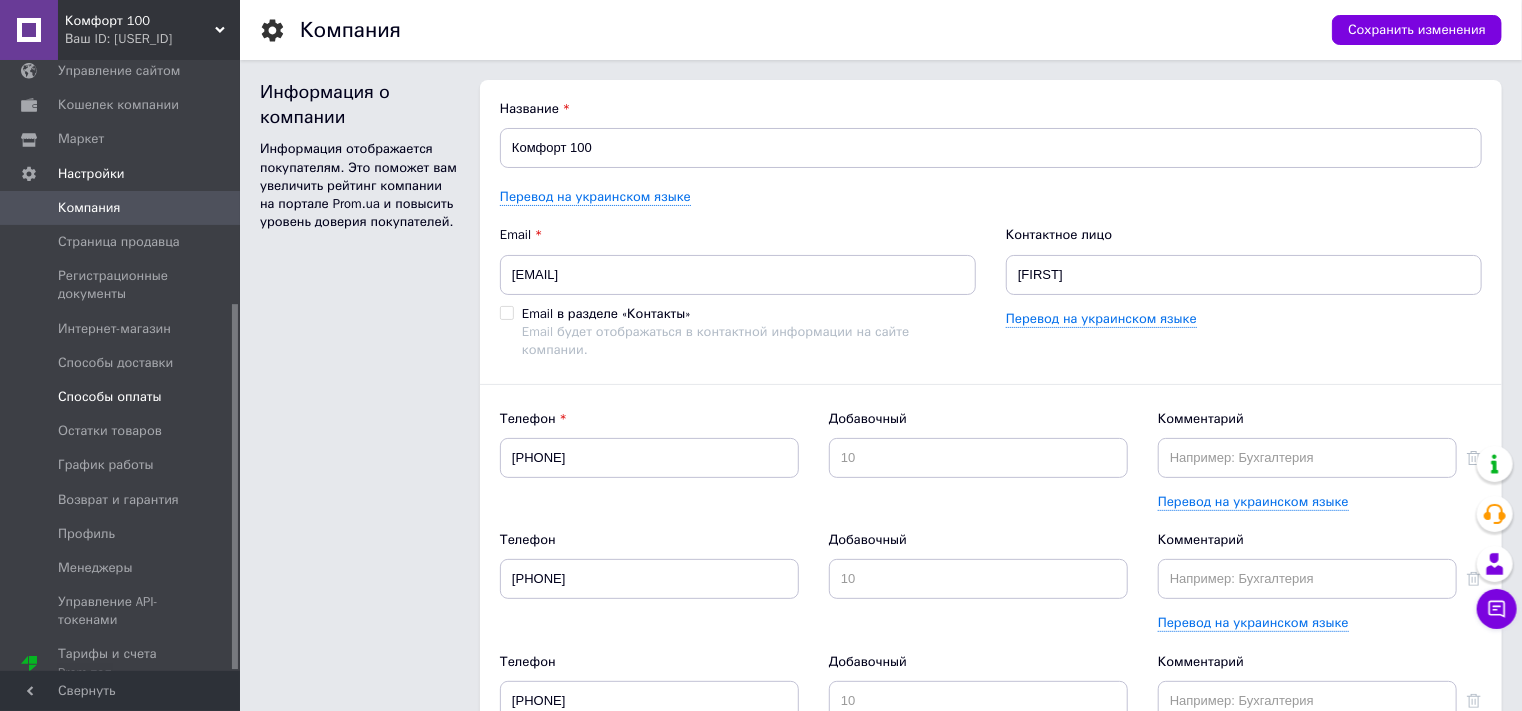 click on "Способы оплаты" at bounding box center (110, 397) 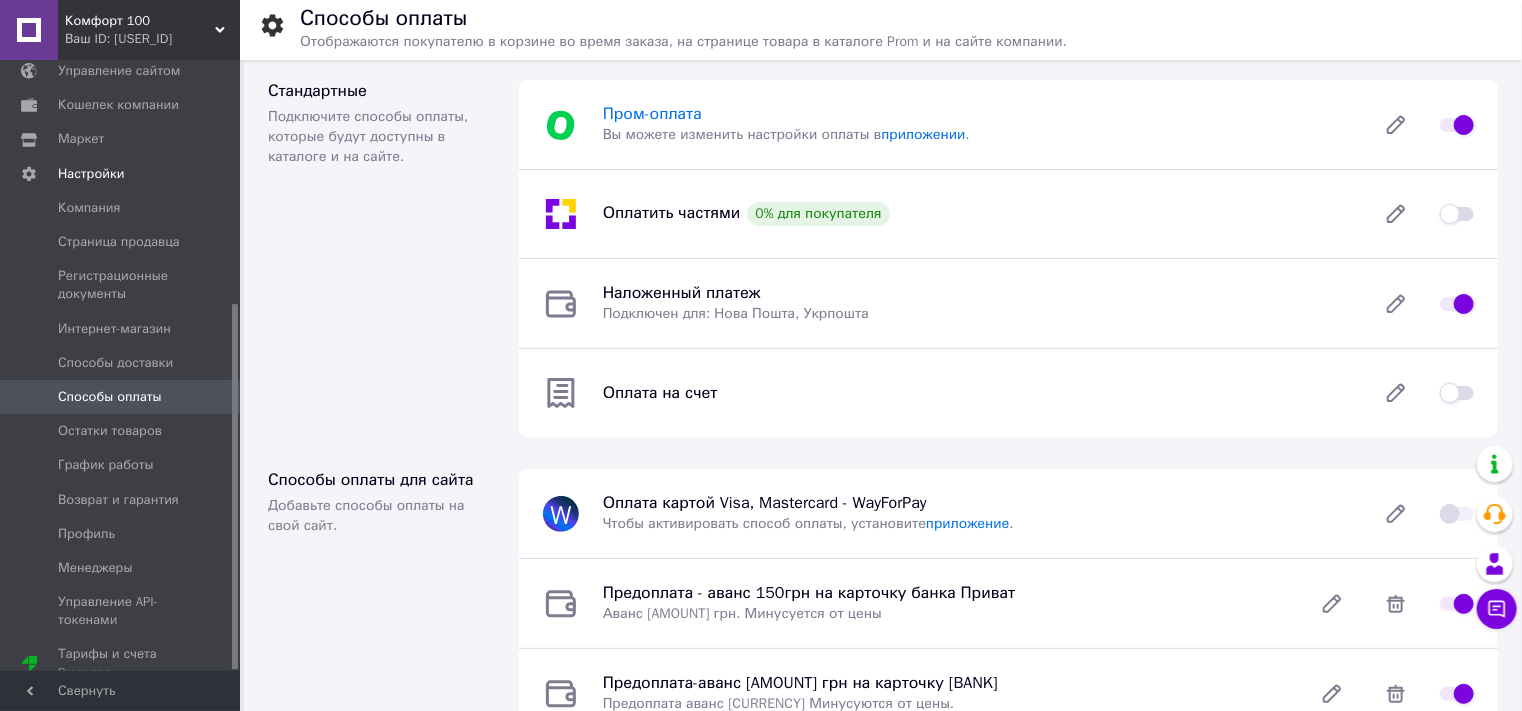 click on "Пром-оплата" at bounding box center (652, 114) 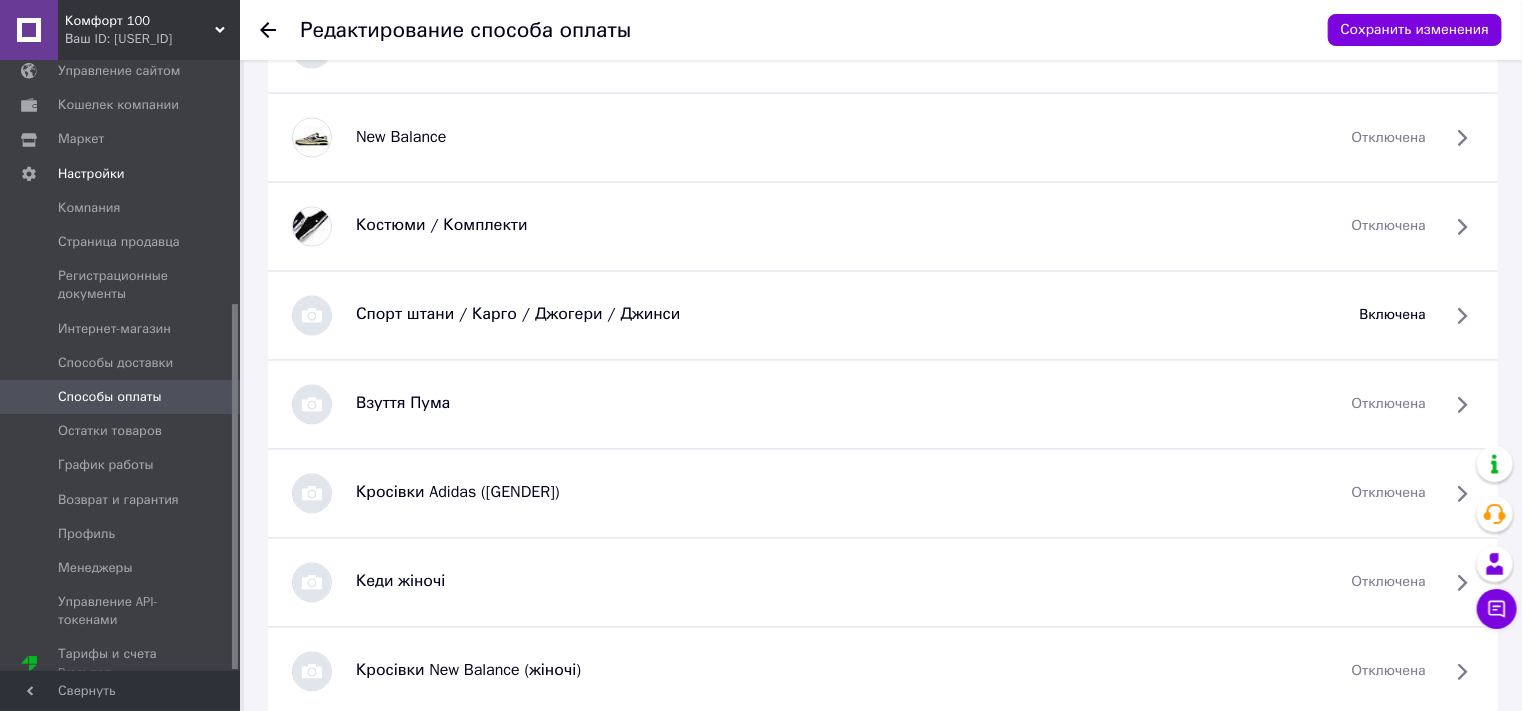 scroll, scrollTop: 1666, scrollLeft: 0, axis: vertical 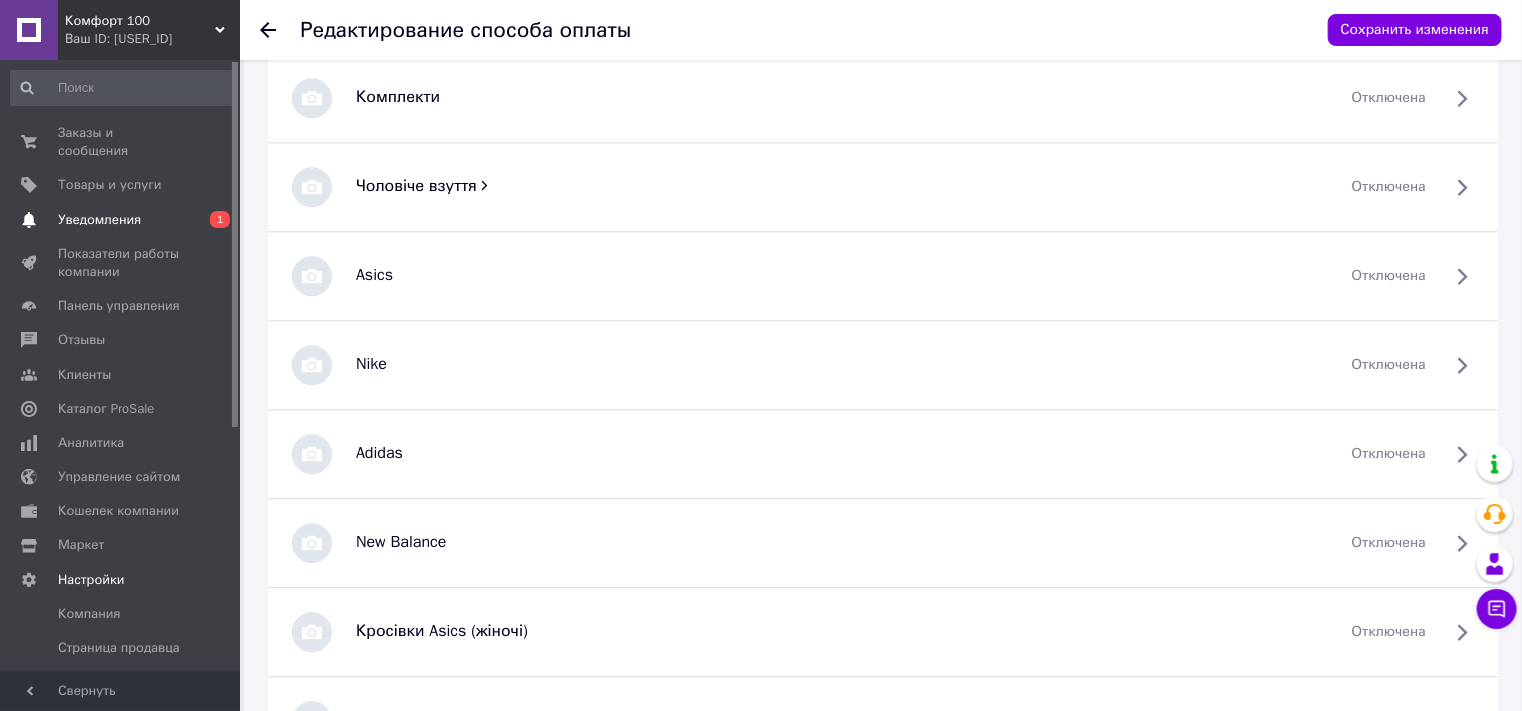click on "1" at bounding box center [220, 219] 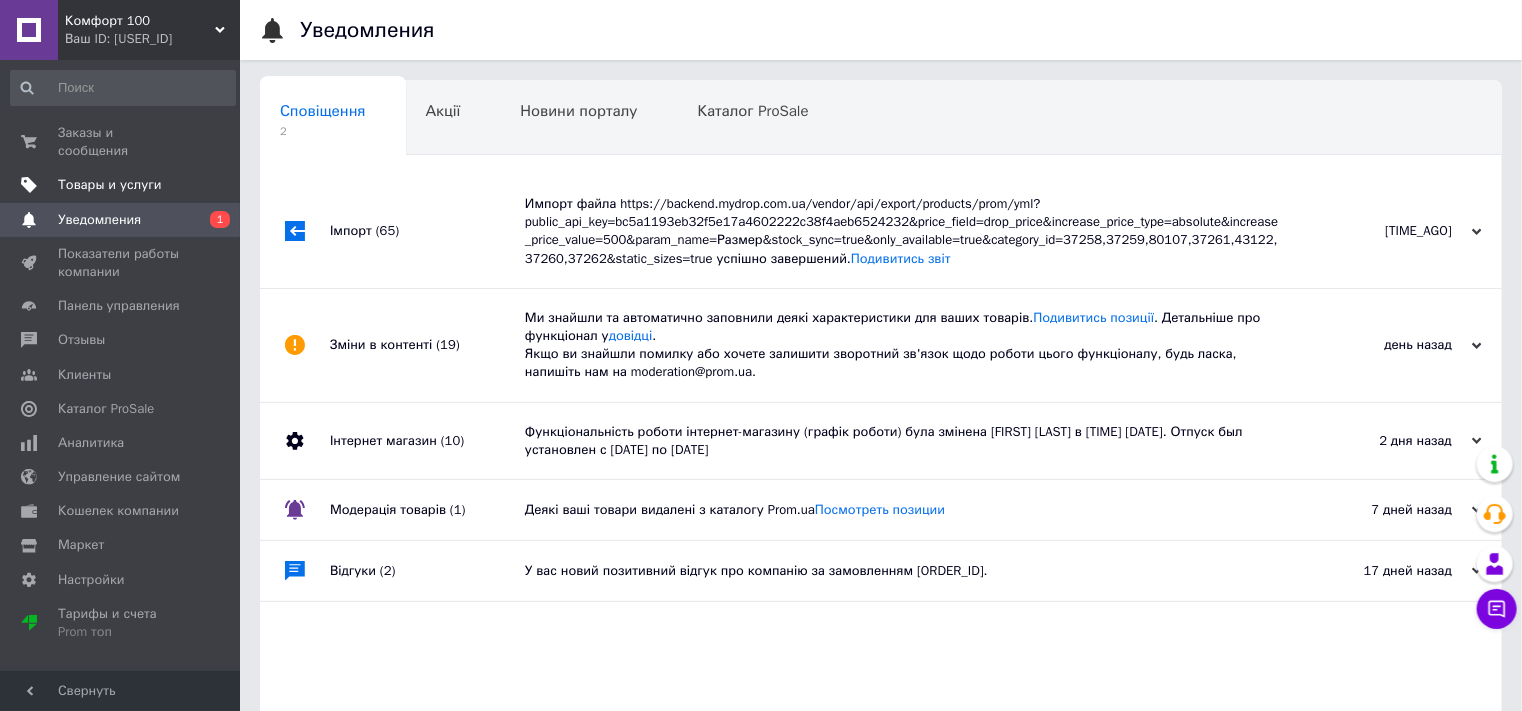 click on "Товары и услуги" at bounding box center [110, 185] 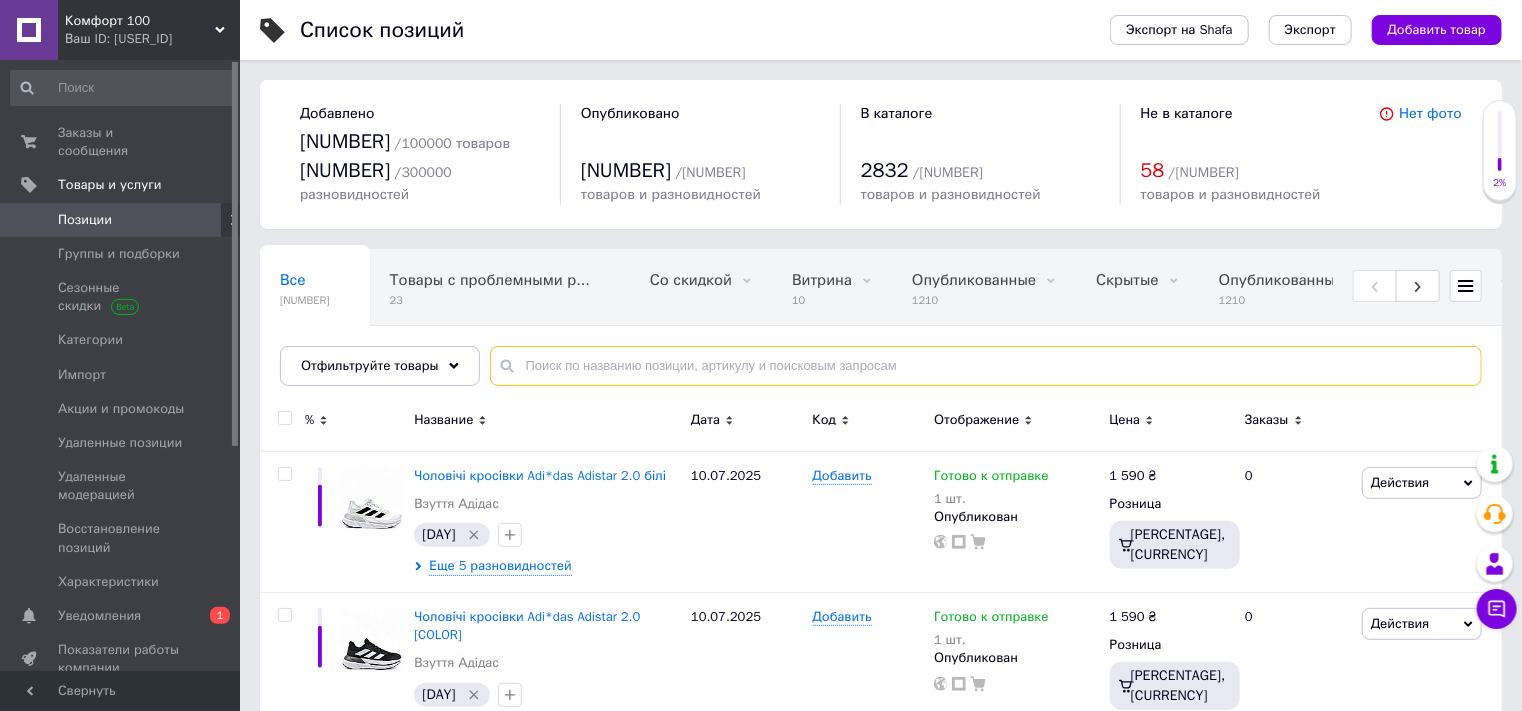 click at bounding box center [986, 366] 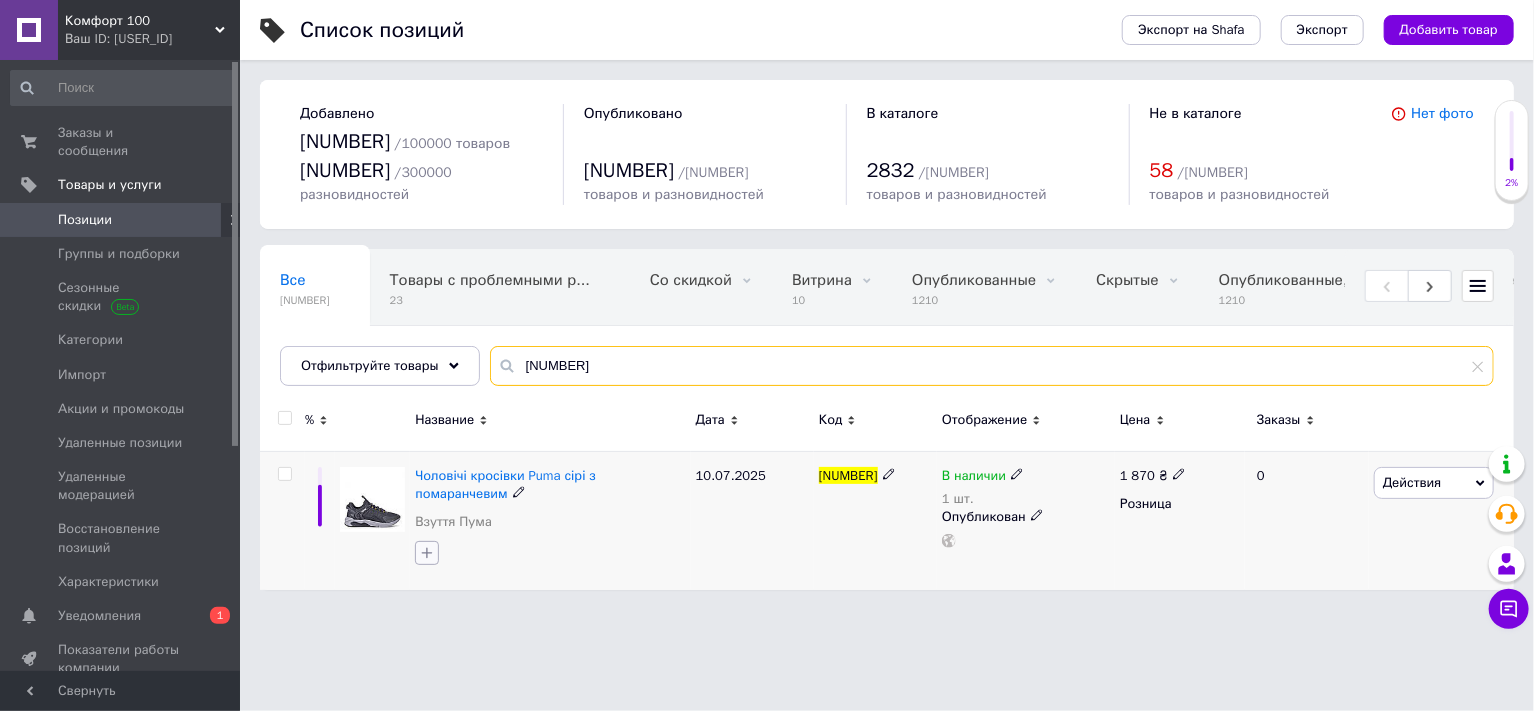type on "[NUMBER]" 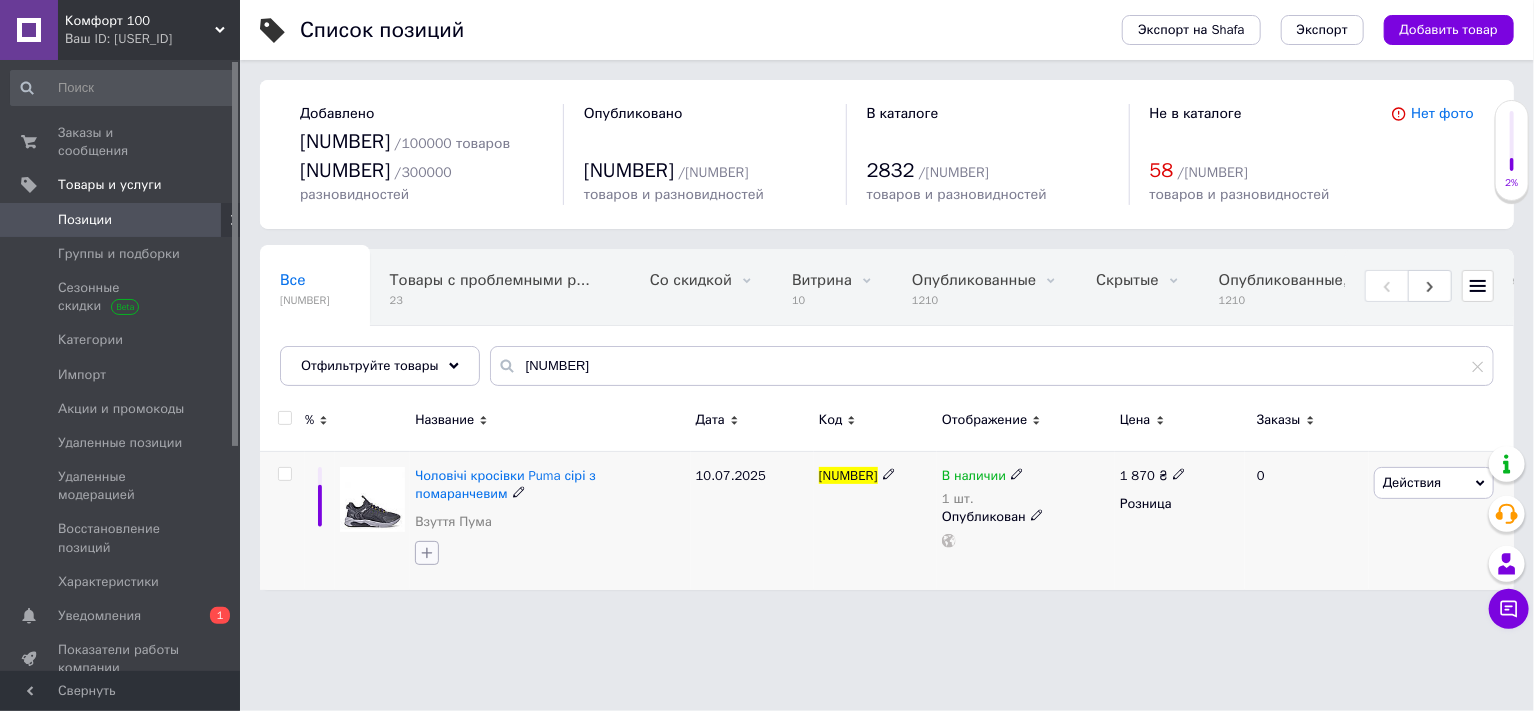 click at bounding box center (427, 553) 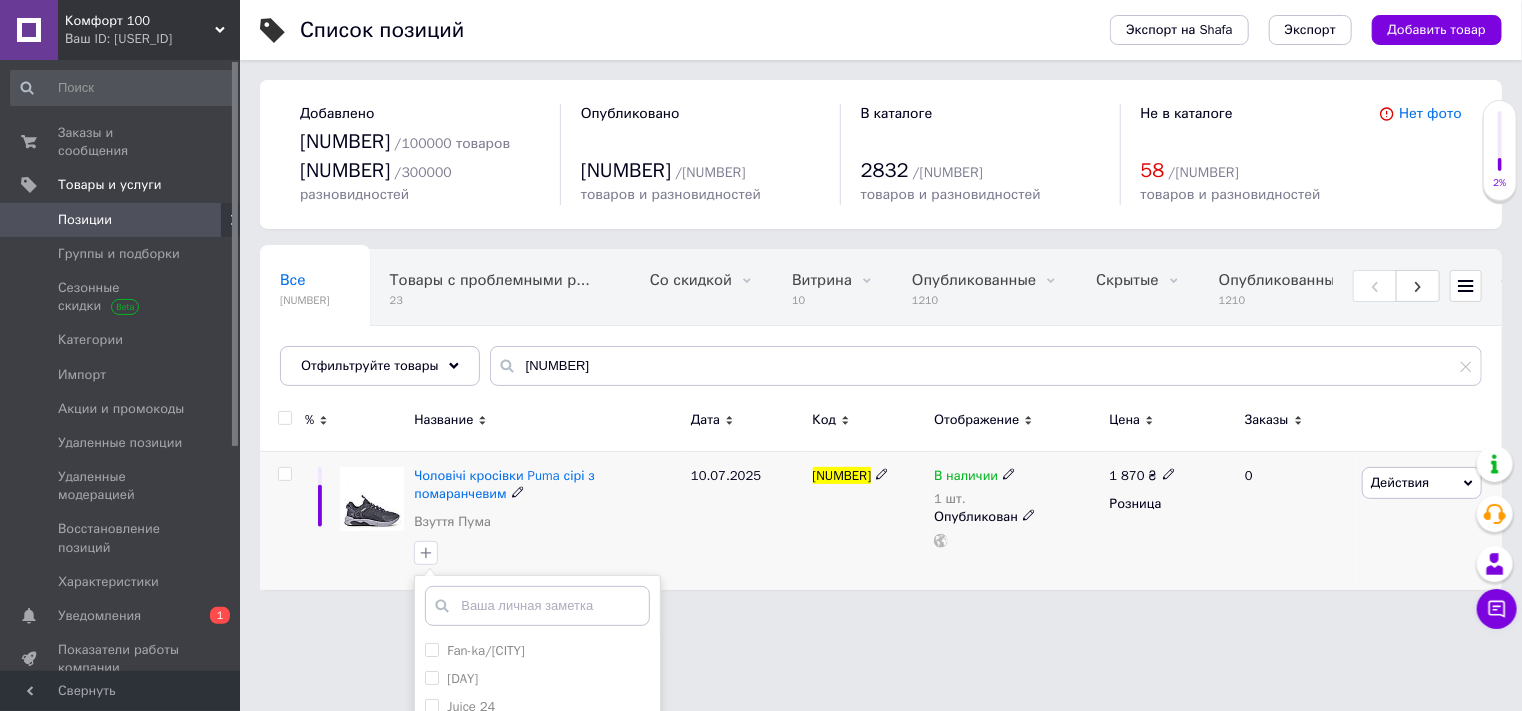 scroll, scrollTop: 240, scrollLeft: 0, axis: vertical 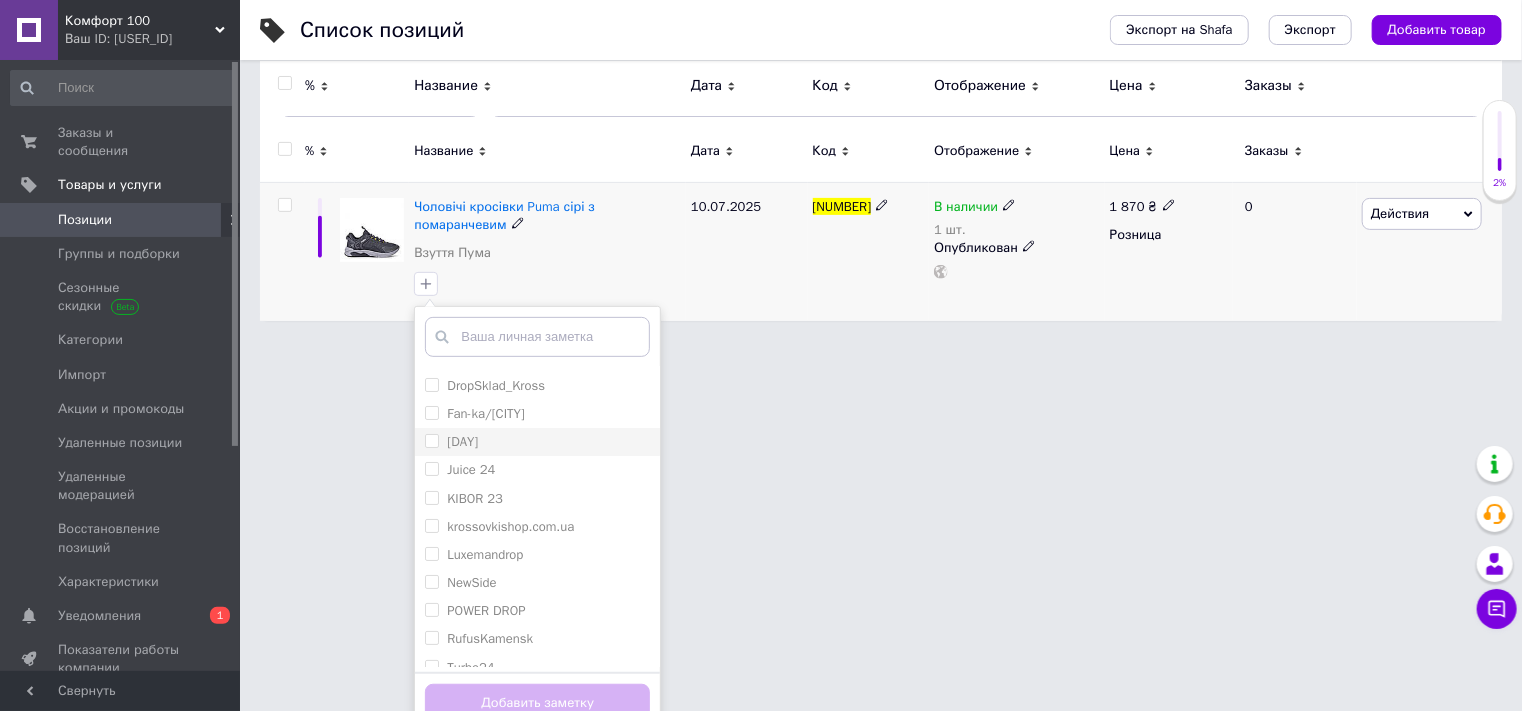 click on "[DAY]" at bounding box center (431, 440) 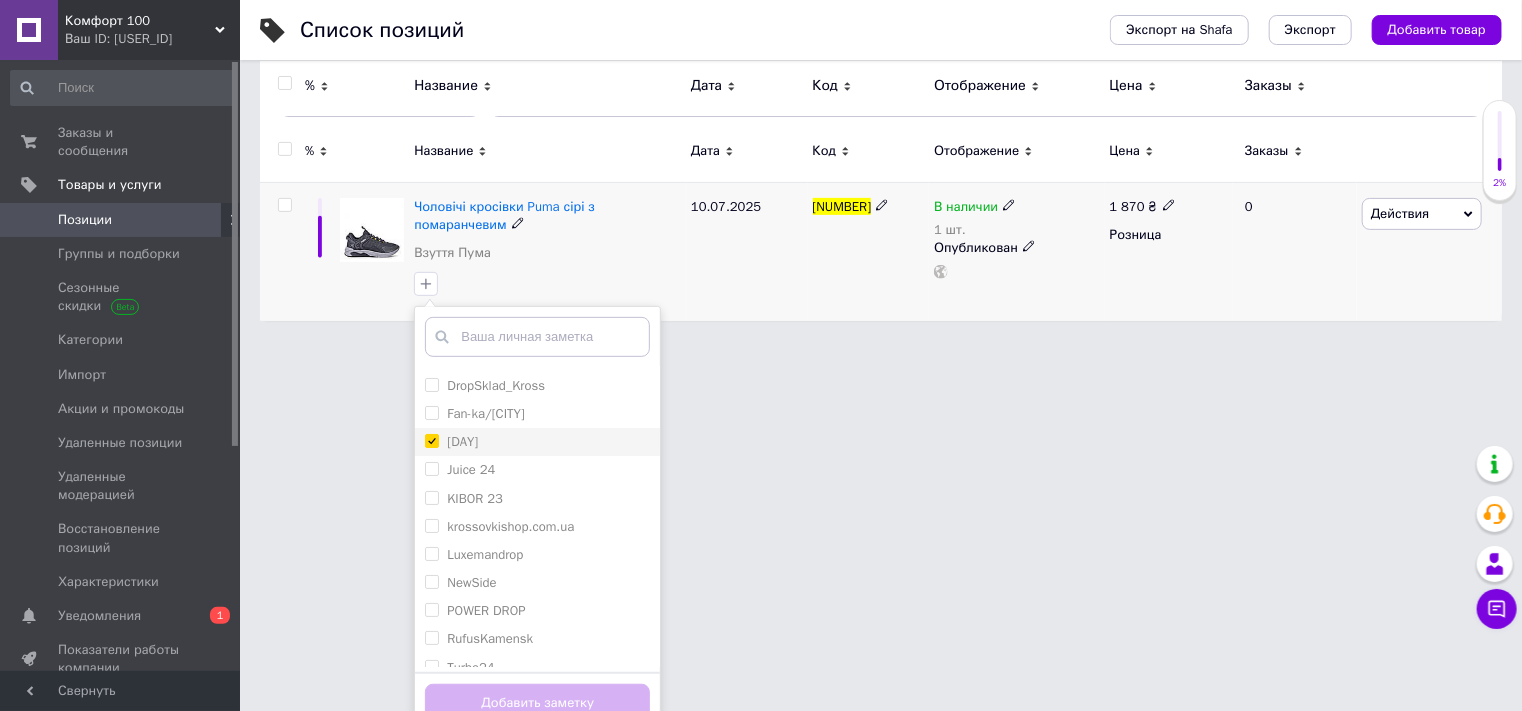 checkbox on "true" 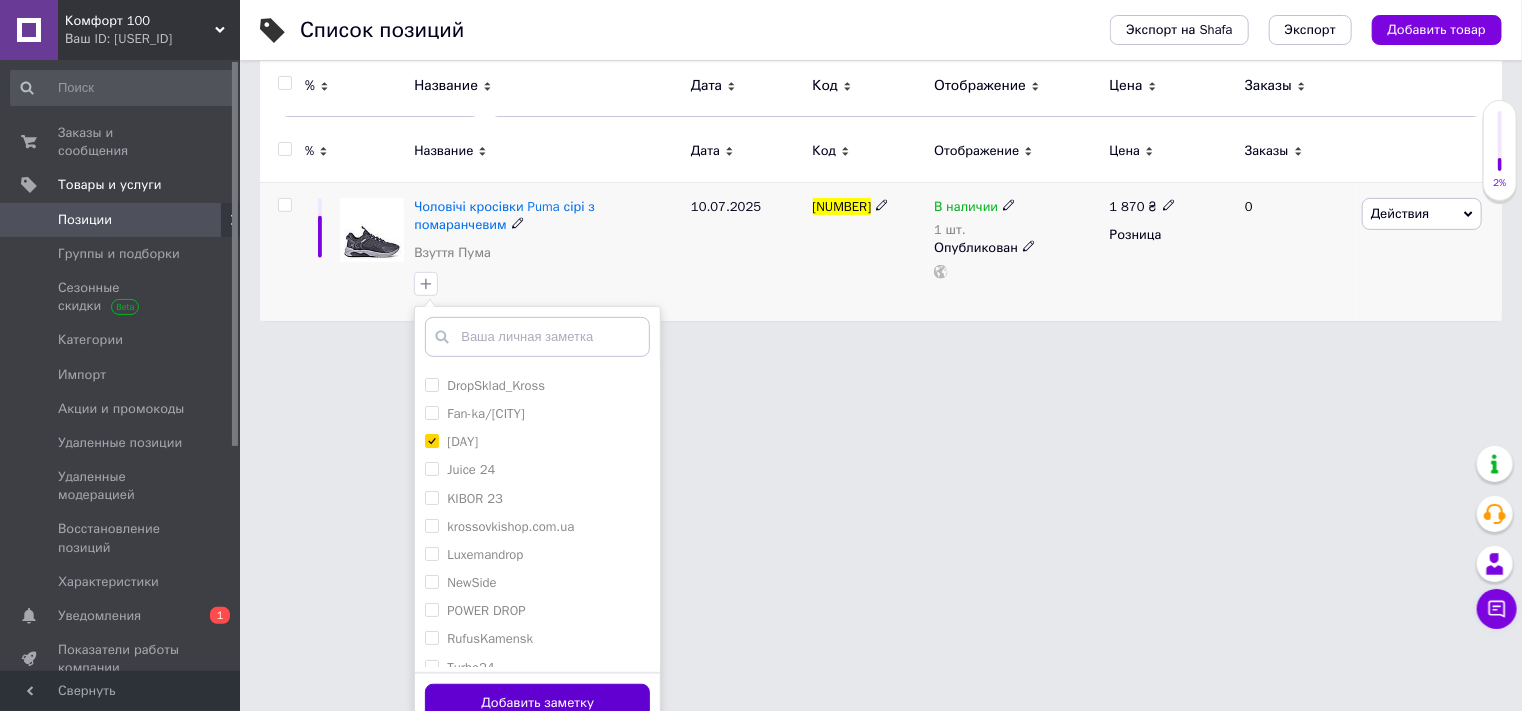 click on "Добавить заметку" at bounding box center [537, 703] 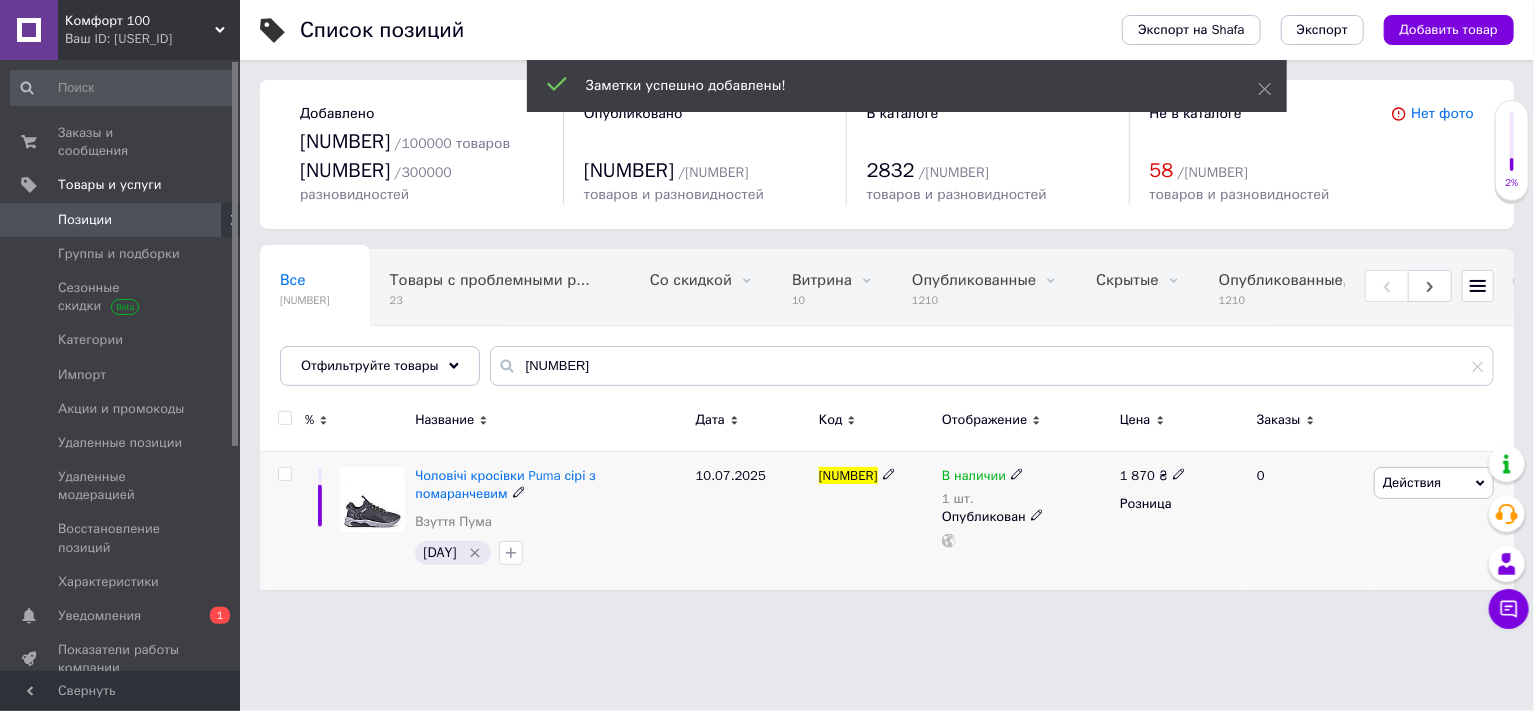 click at bounding box center (284, 418) 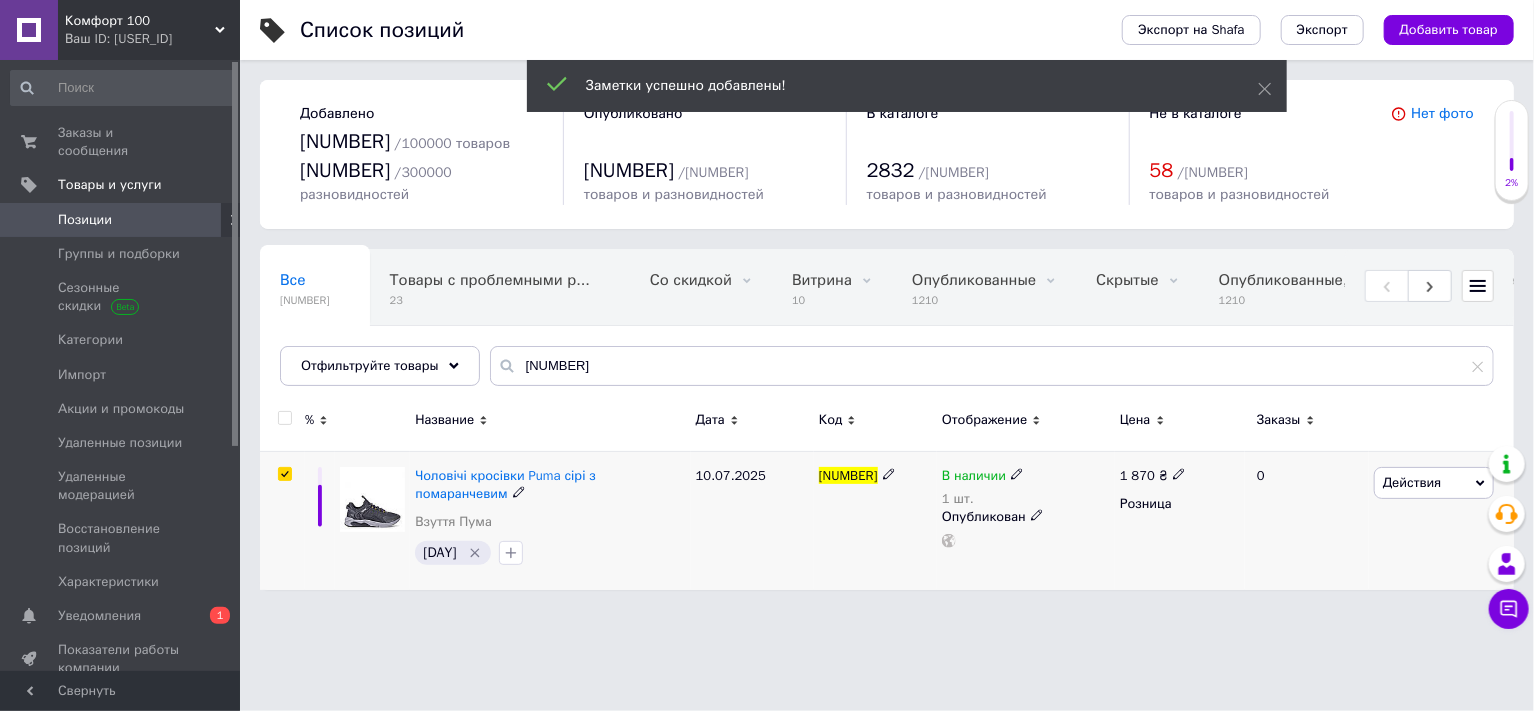 checkbox on "true" 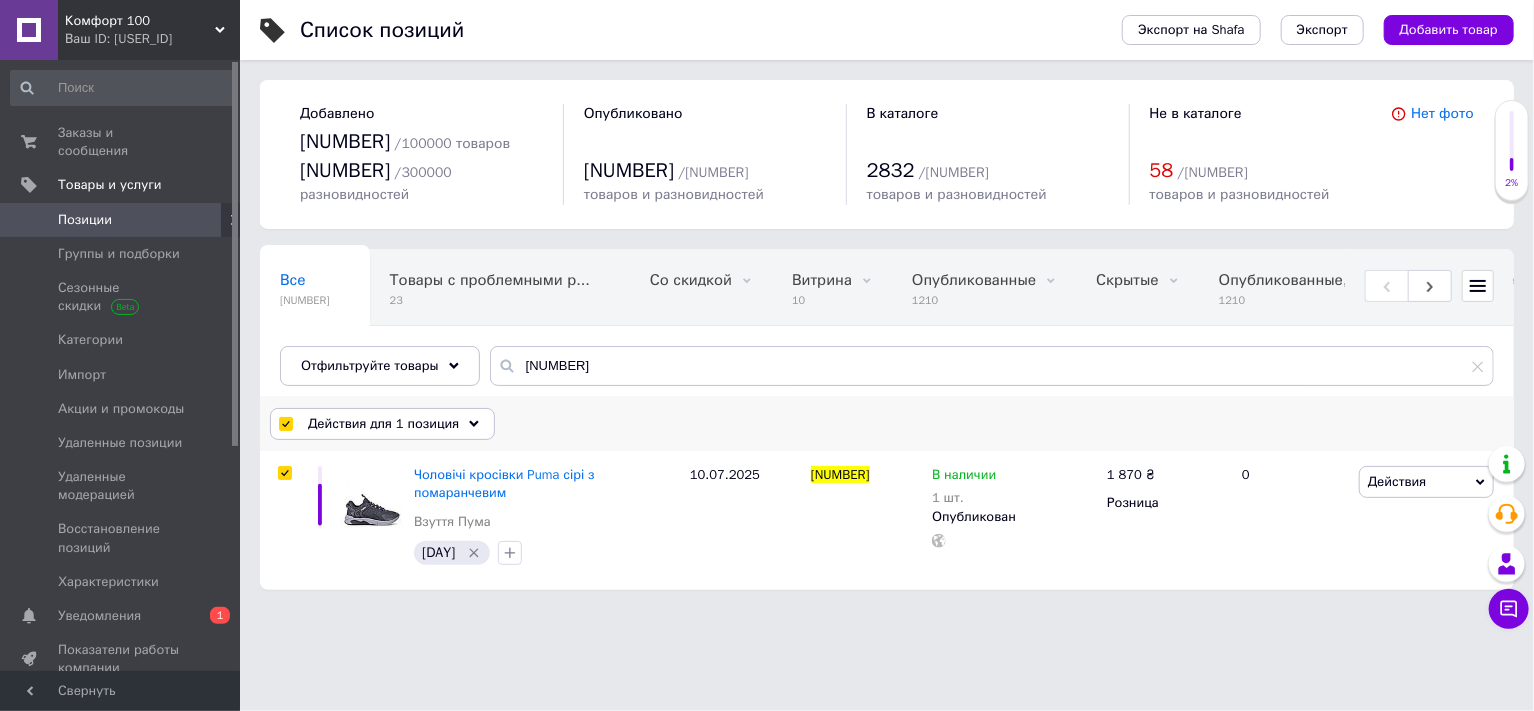 click at bounding box center (475, 423) 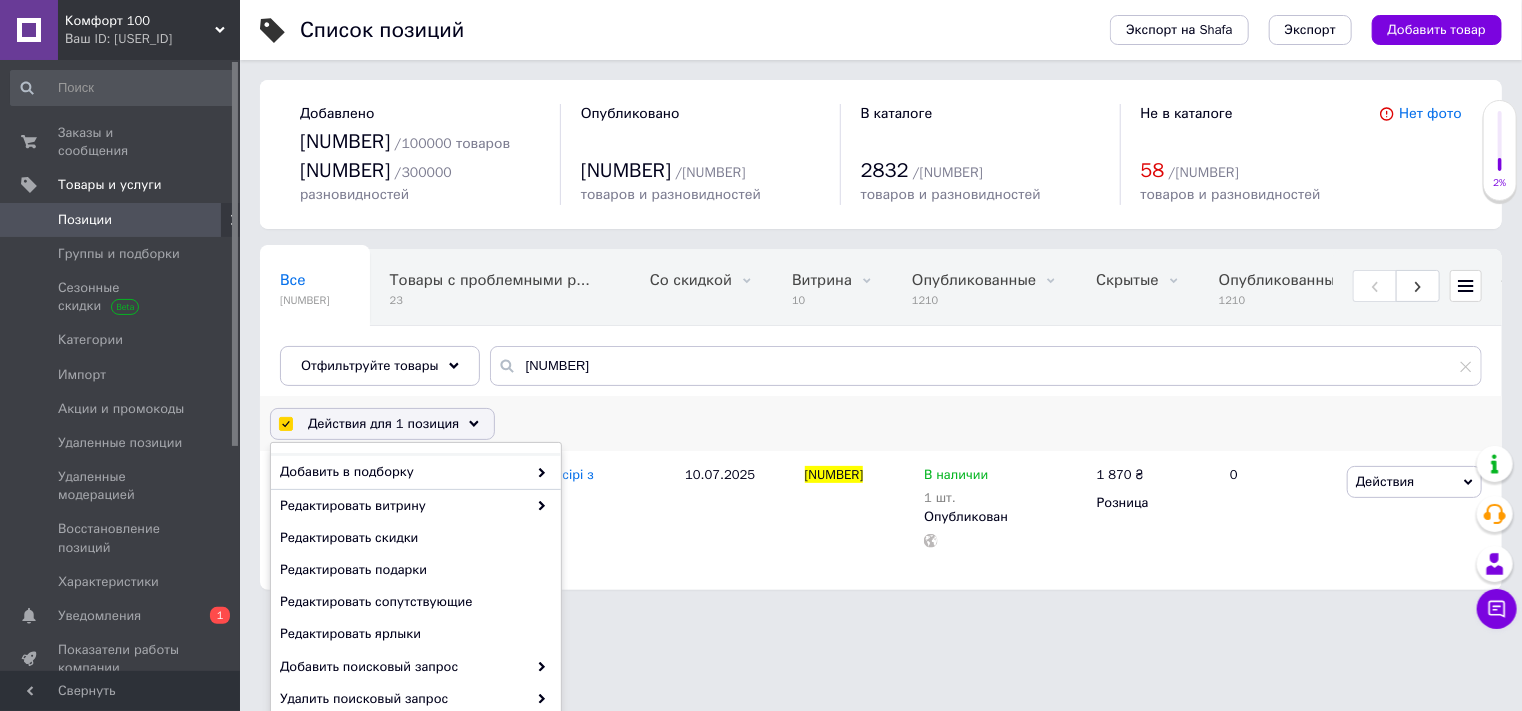 scroll, scrollTop: 145, scrollLeft: 0, axis: vertical 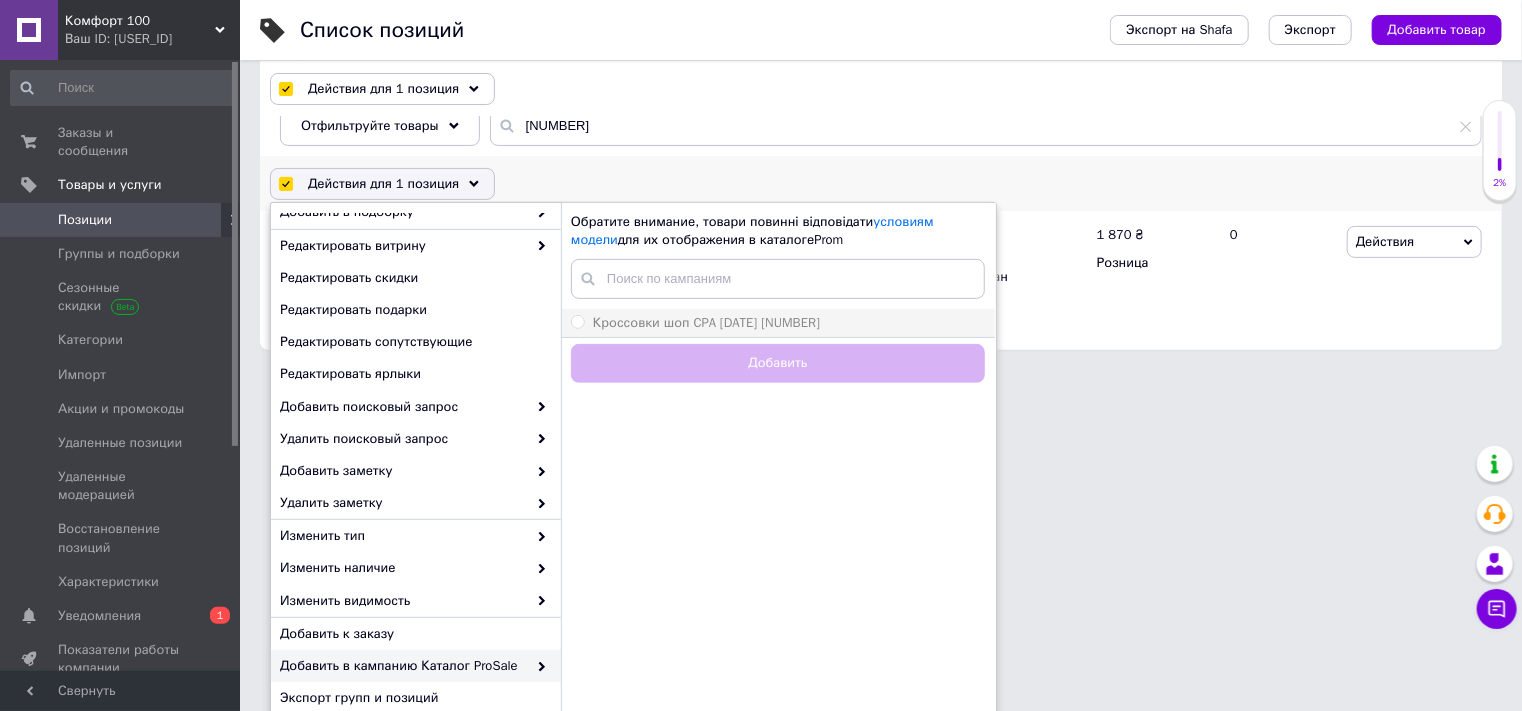 drag, startPoint x: 575, startPoint y: 302, endPoint x: 633, endPoint y: 330, distance: 64.40497 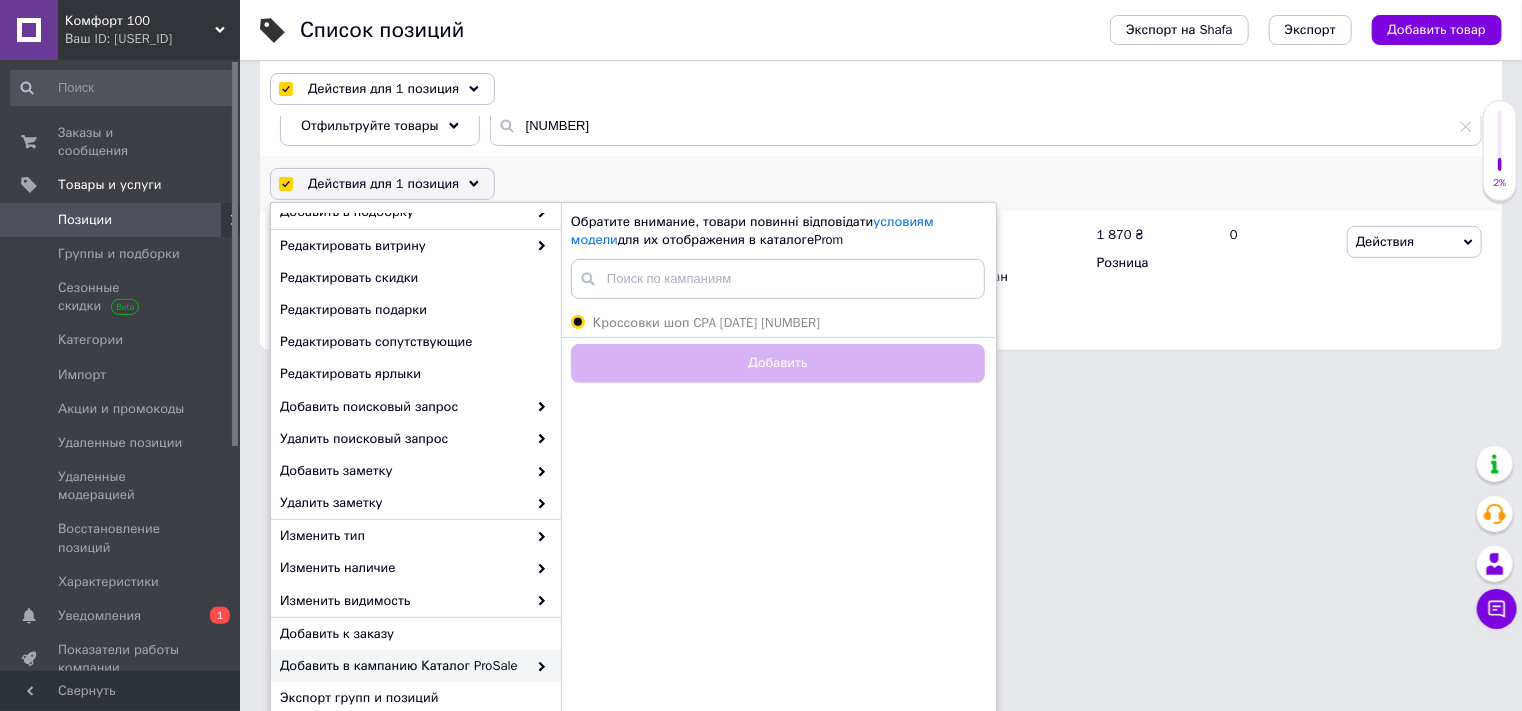radio on "true" 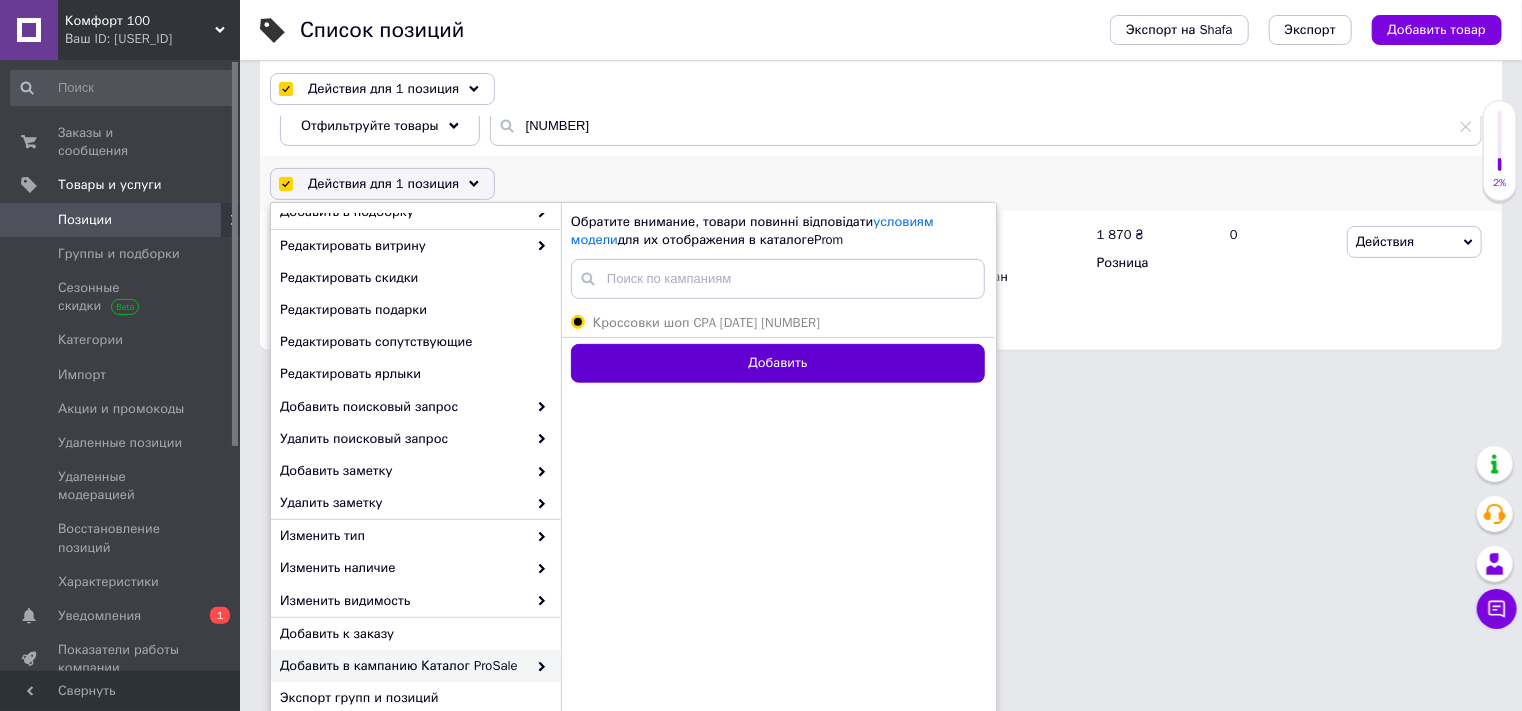 click on "Добавить" at bounding box center (778, 363) 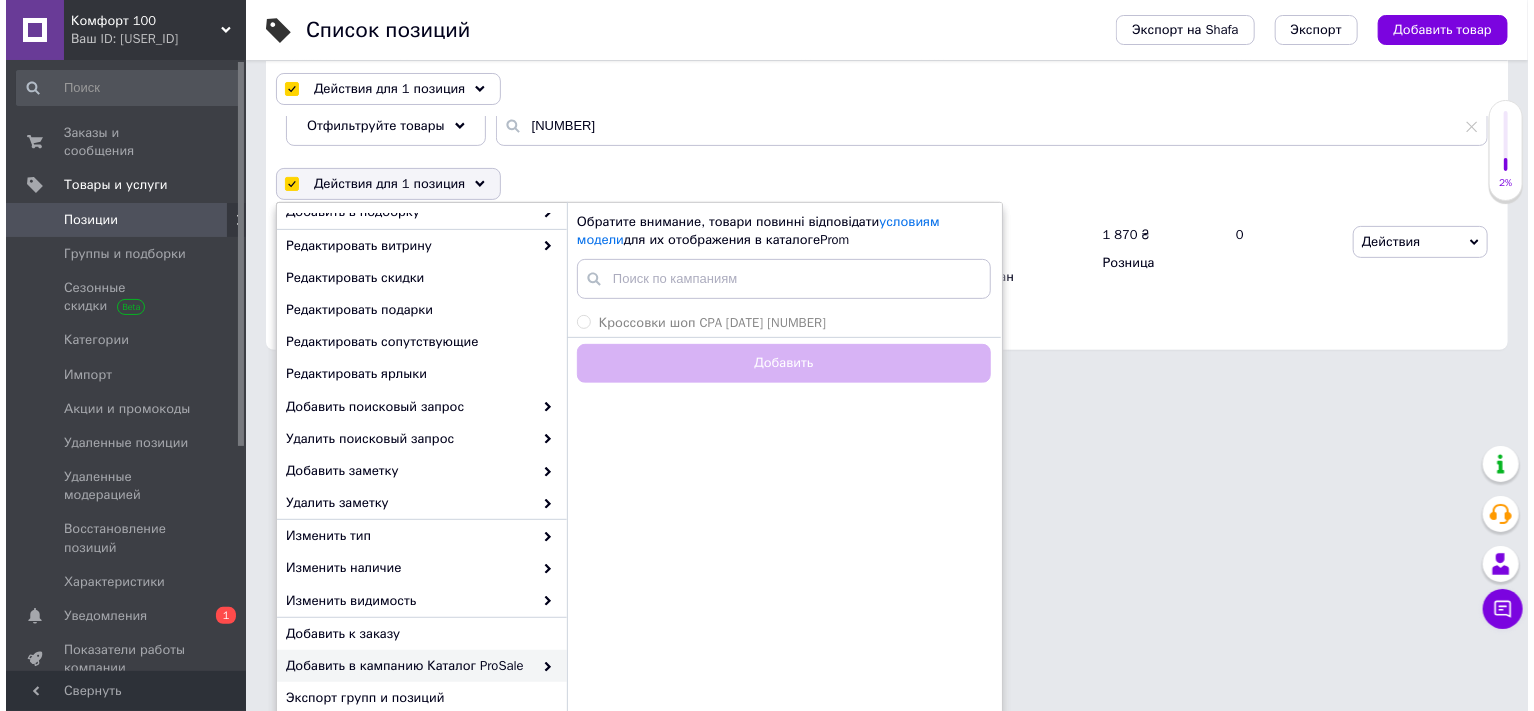 scroll, scrollTop: 0, scrollLeft: 0, axis: both 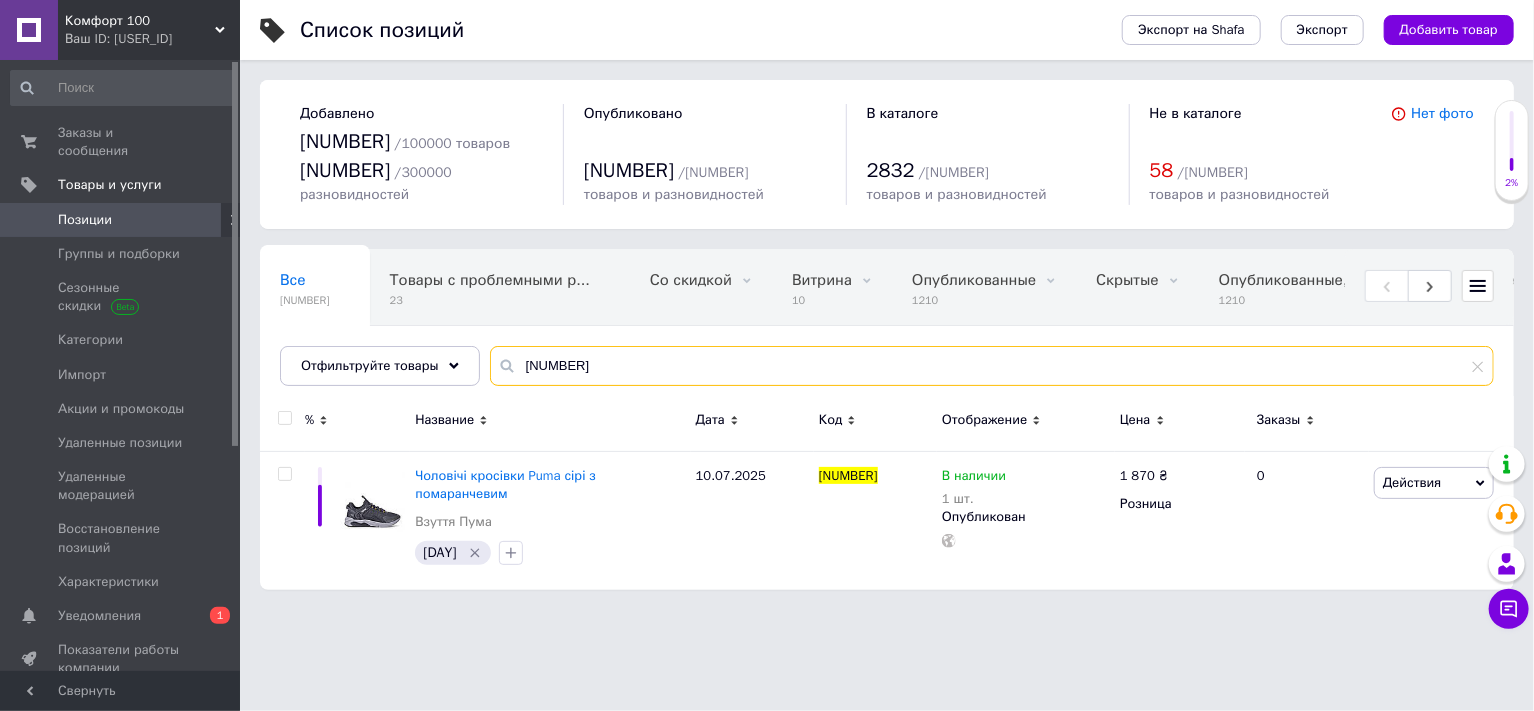 drag, startPoint x: 542, startPoint y: 347, endPoint x: 299, endPoint y: 387, distance: 246.27017 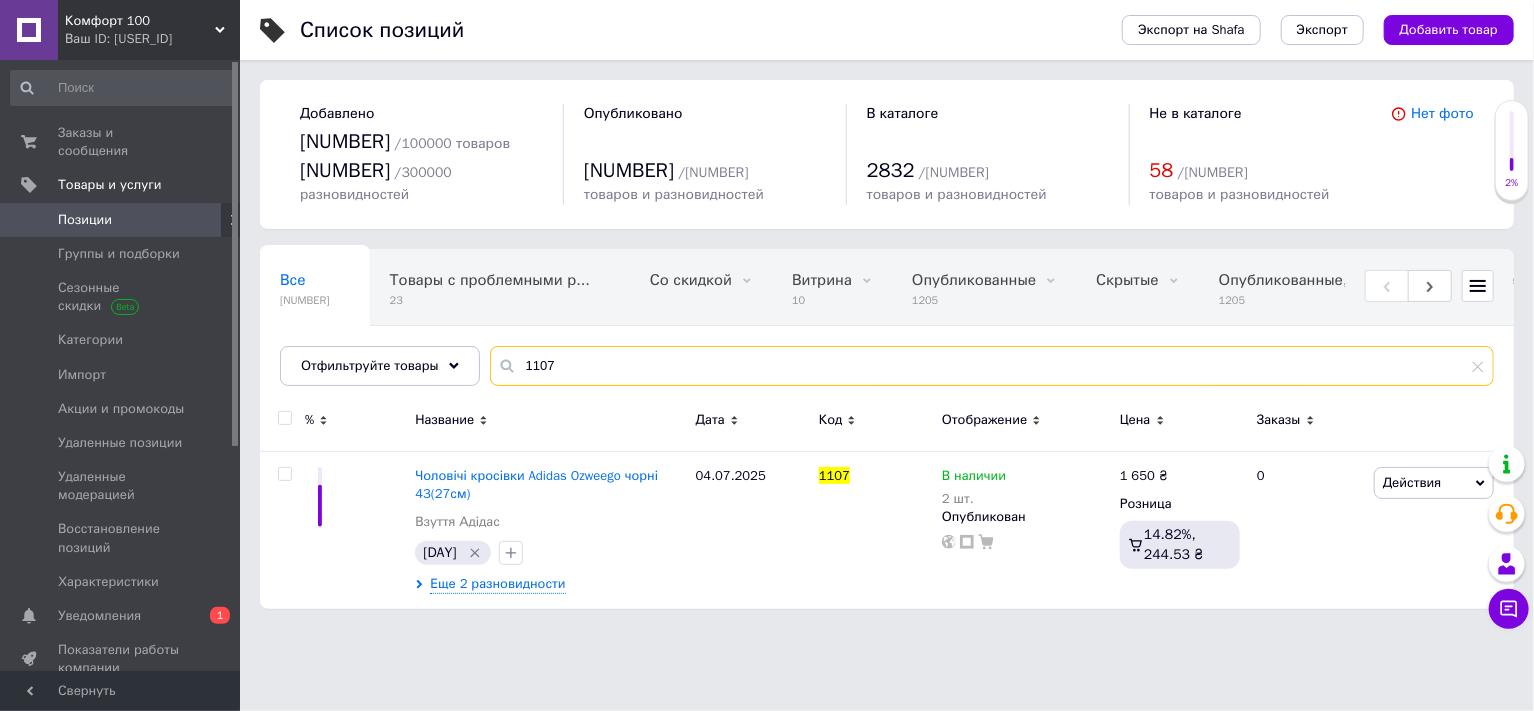 type on "1107" 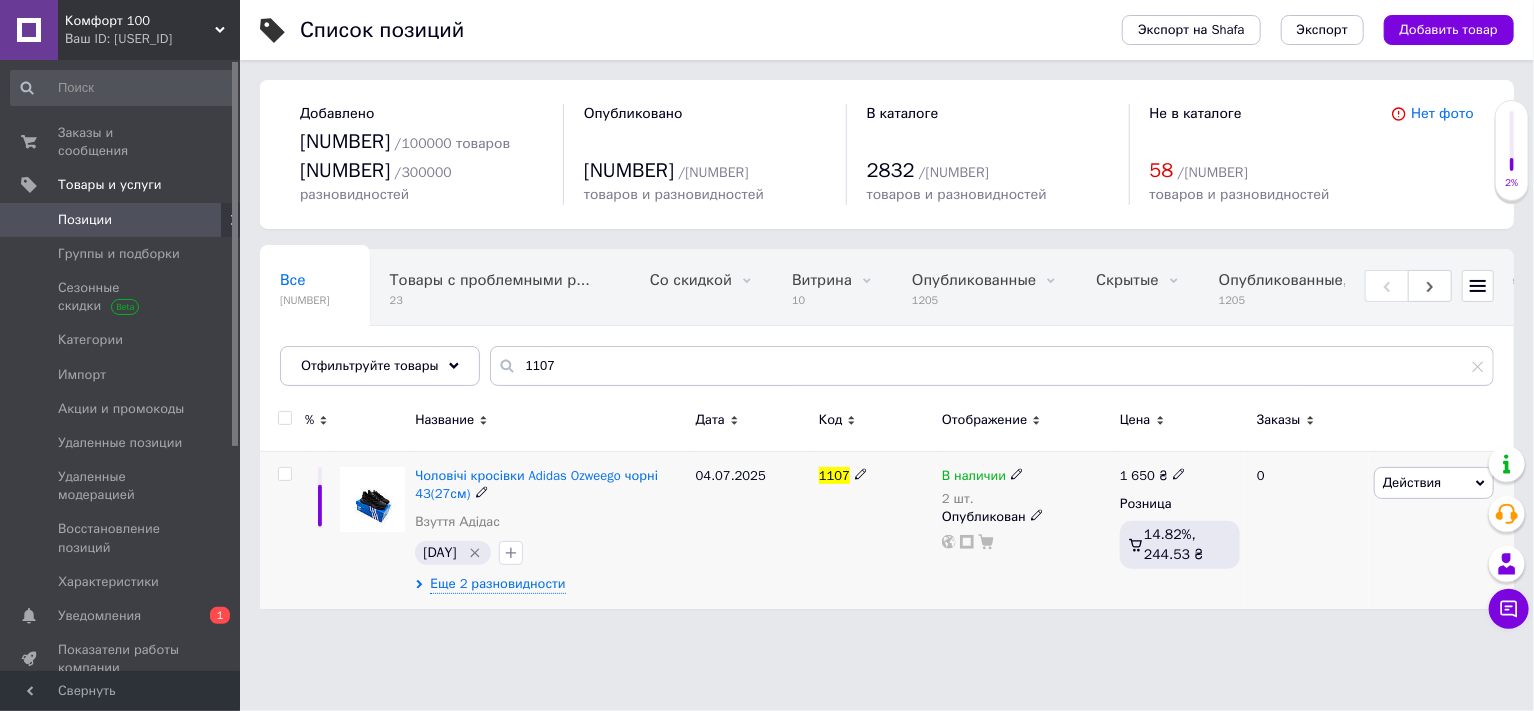 click on "Действия" at bounding box center (1434, 483) 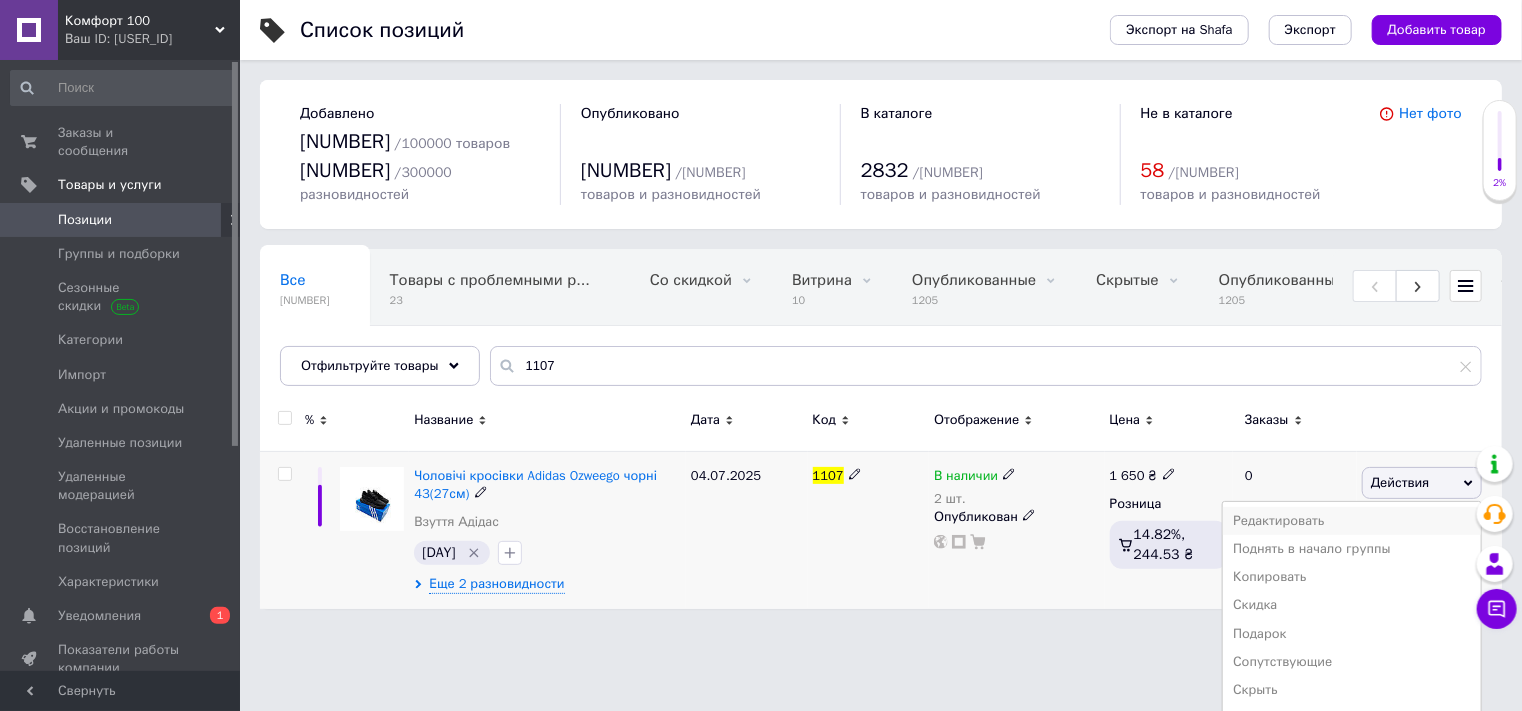 click on "Редактировать" at bounding box center [1352, 521] 